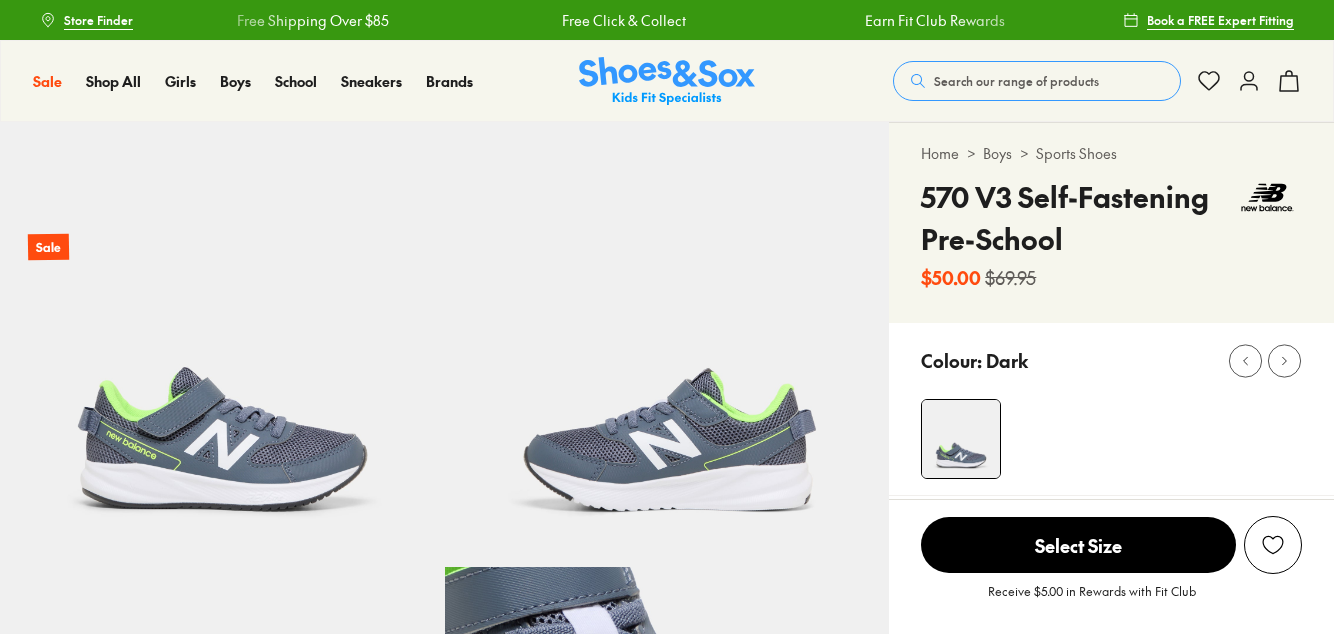 scroll, scrollTop: 0, scrollLeft: 0, axis: both 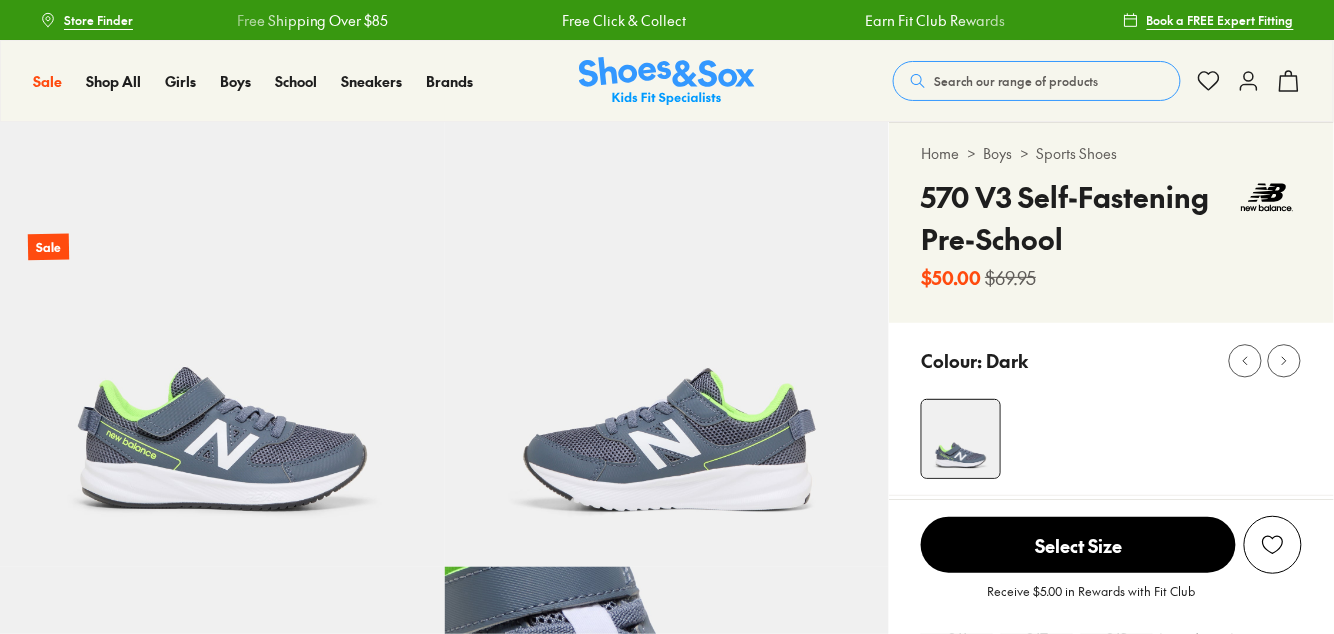 select on "*" 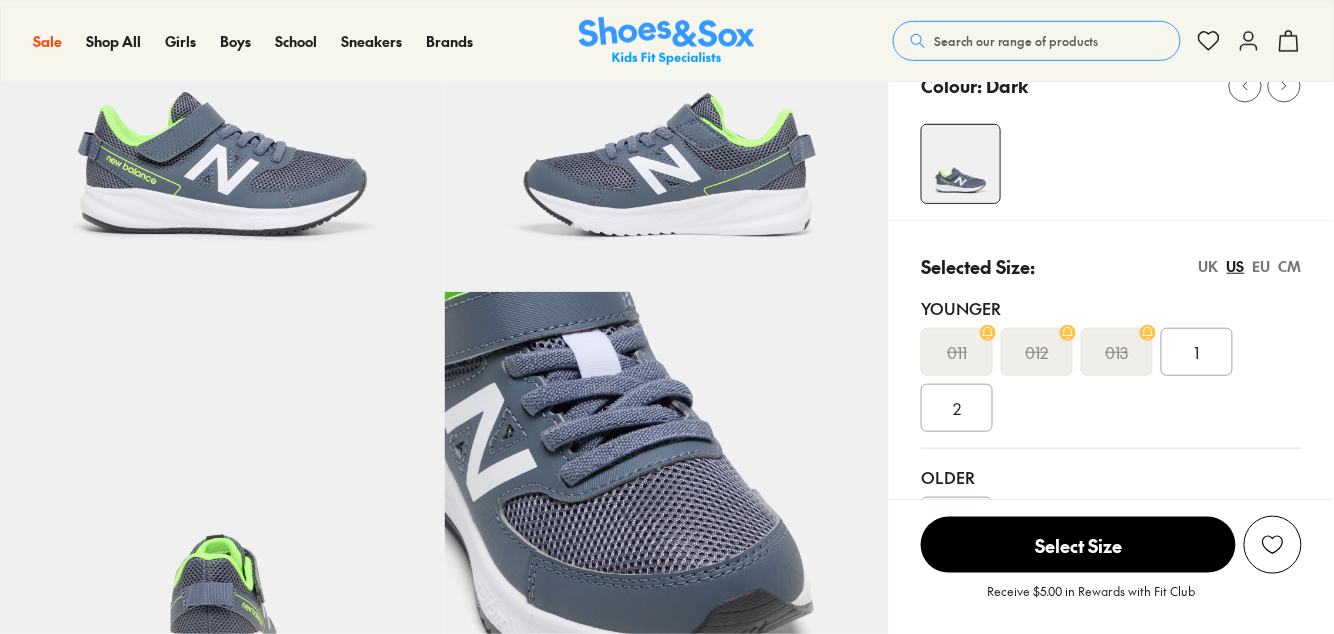 scroll, scrollTop: 0, scrollLeft: 0, axis: both 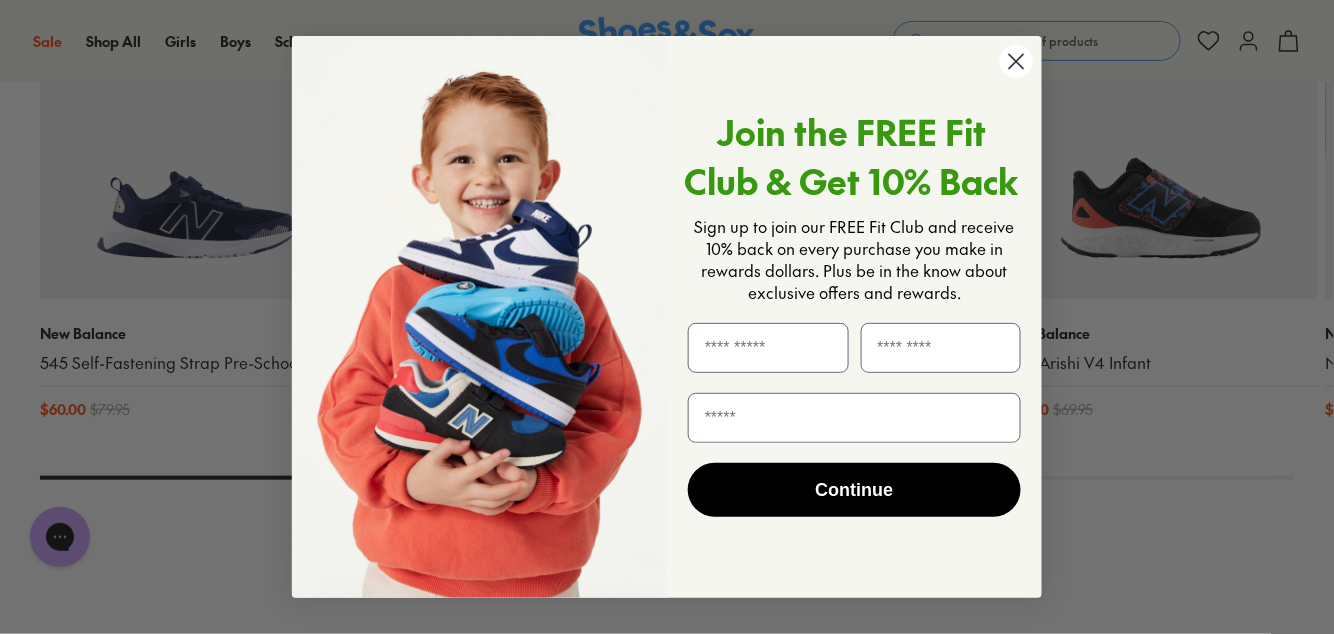 click 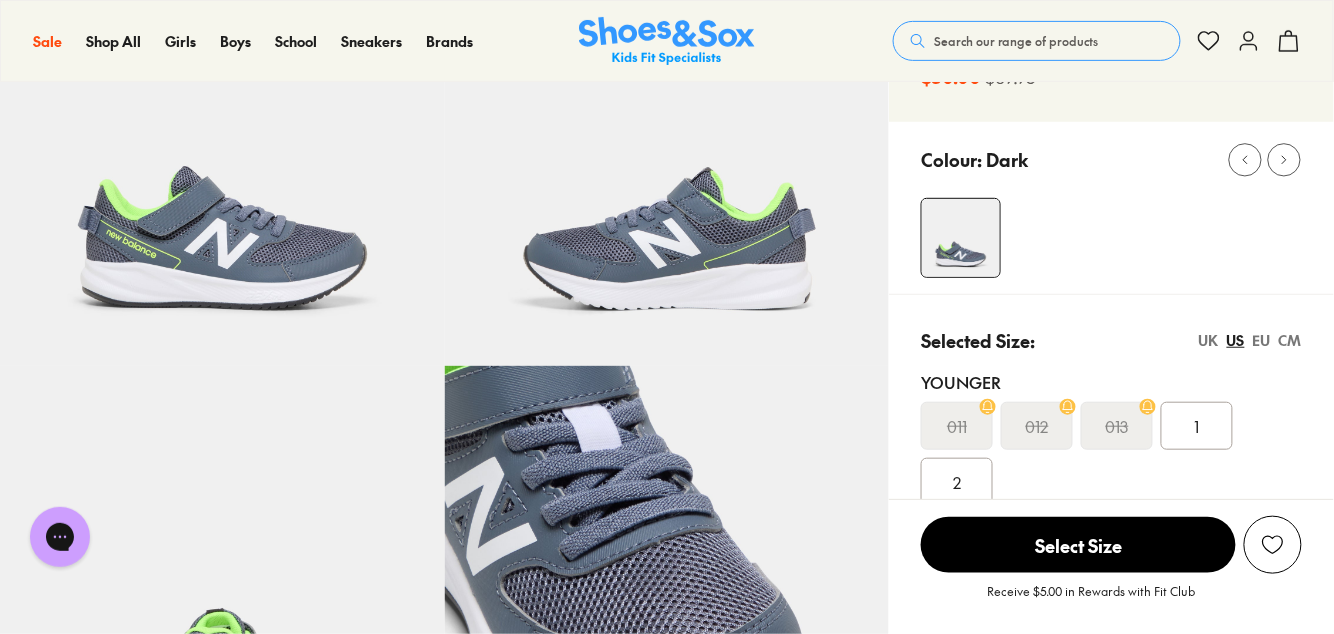 scroll, scrollTop: 203, scrollLeft: 0, axis: vertical 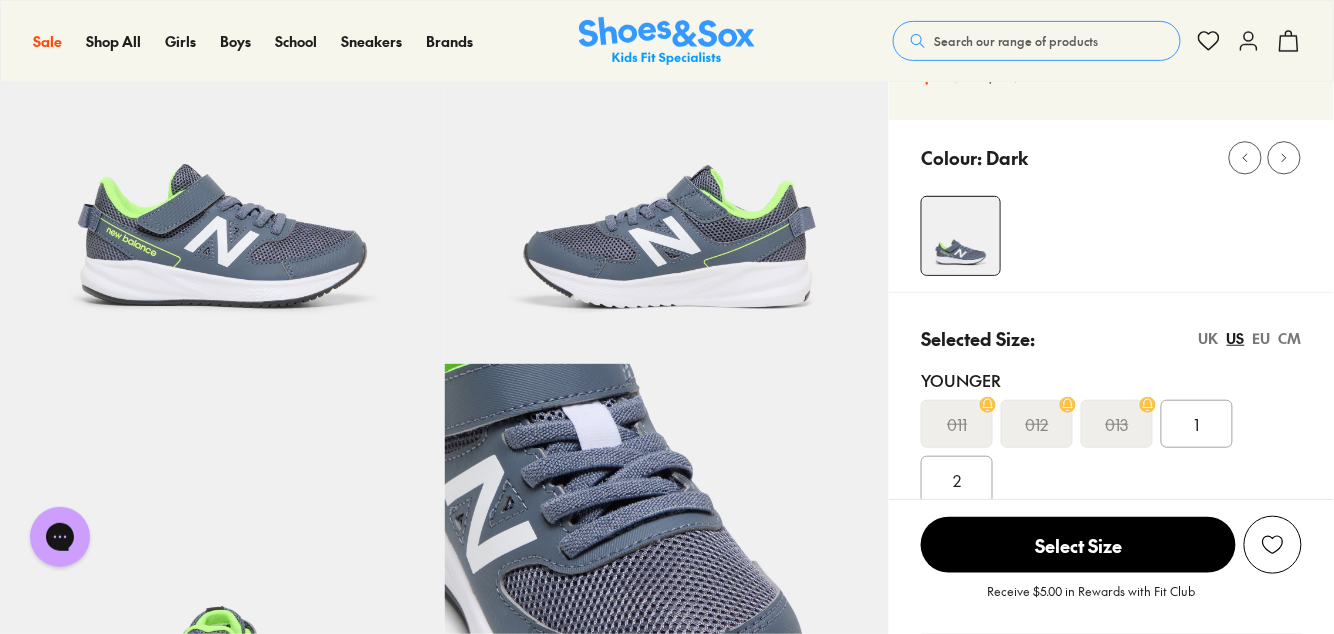 click 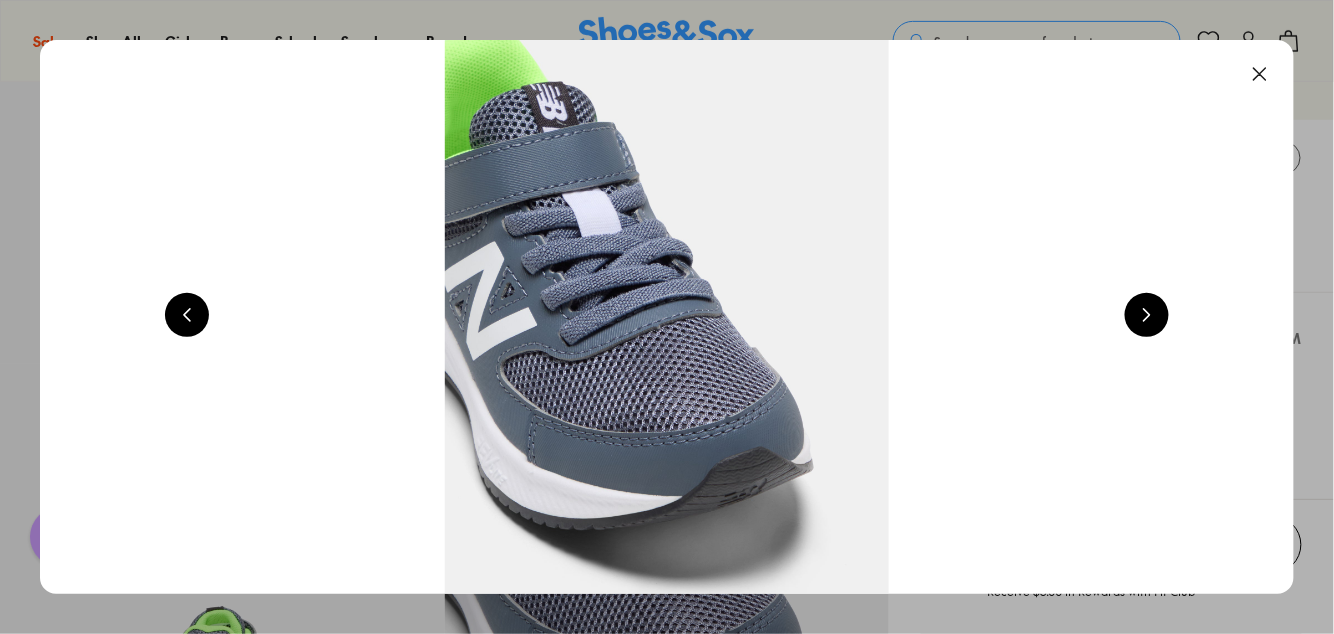 scroll, scrollTop: 0, scrollLeft: 2508, axis: horizontal 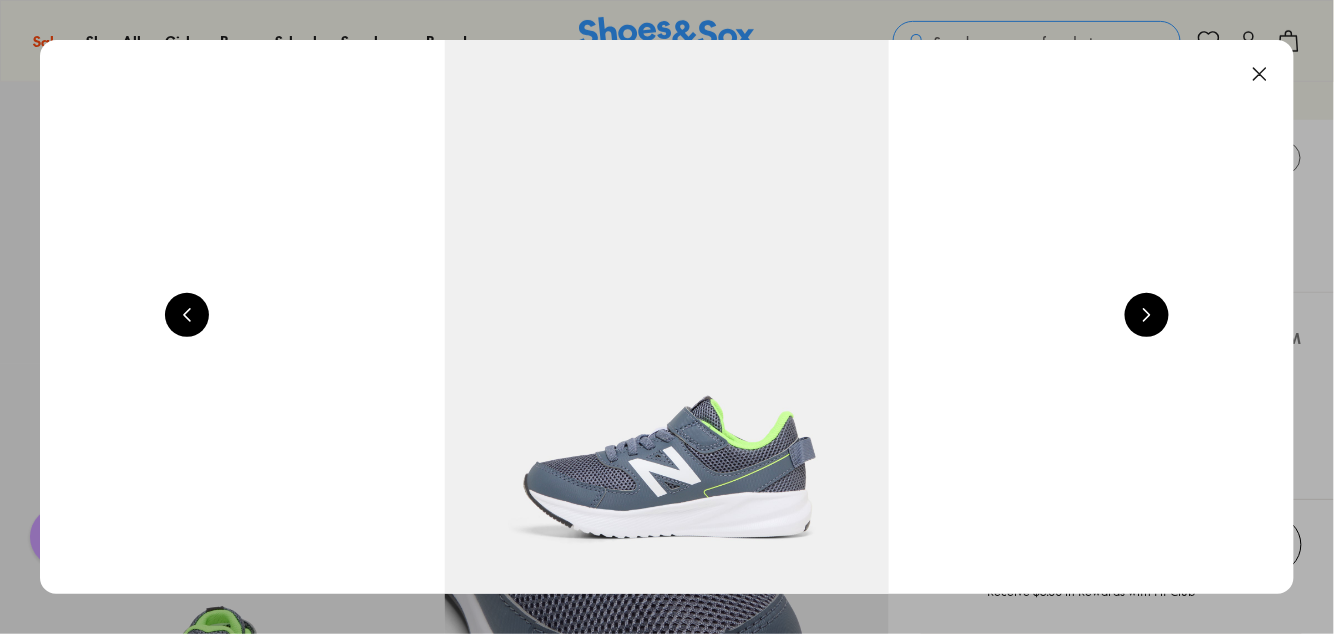 click at bounding box center [1147, 315] 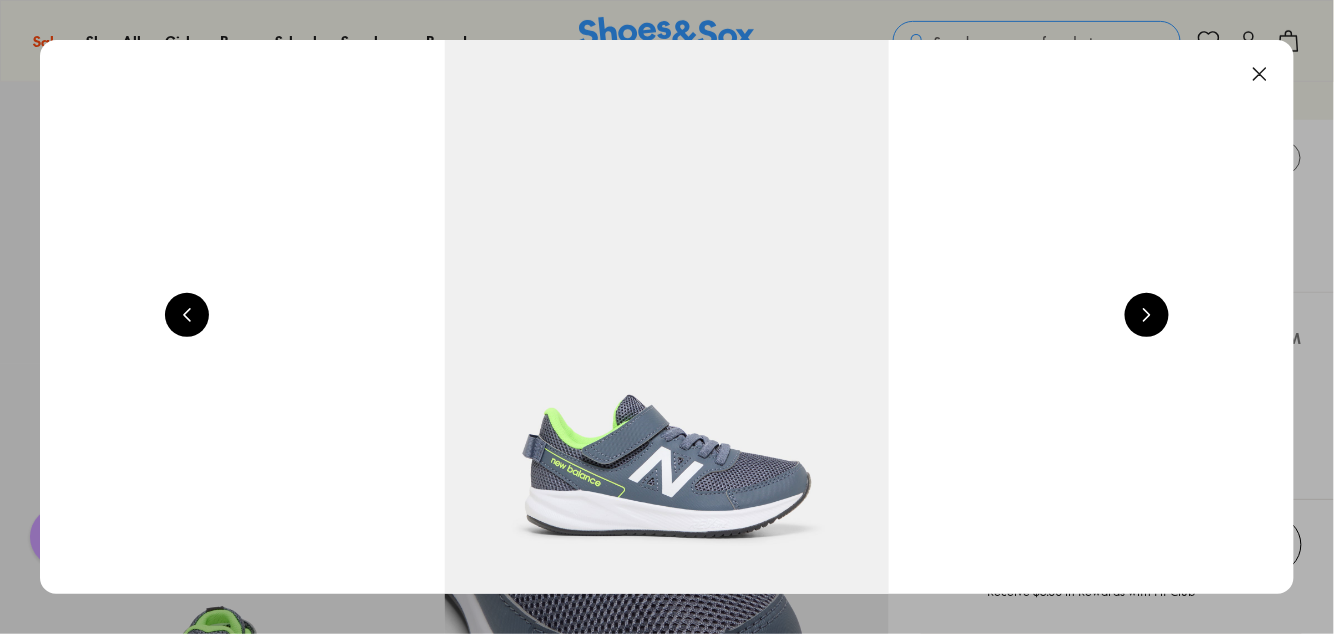 click at bounding box center [1260, 74] 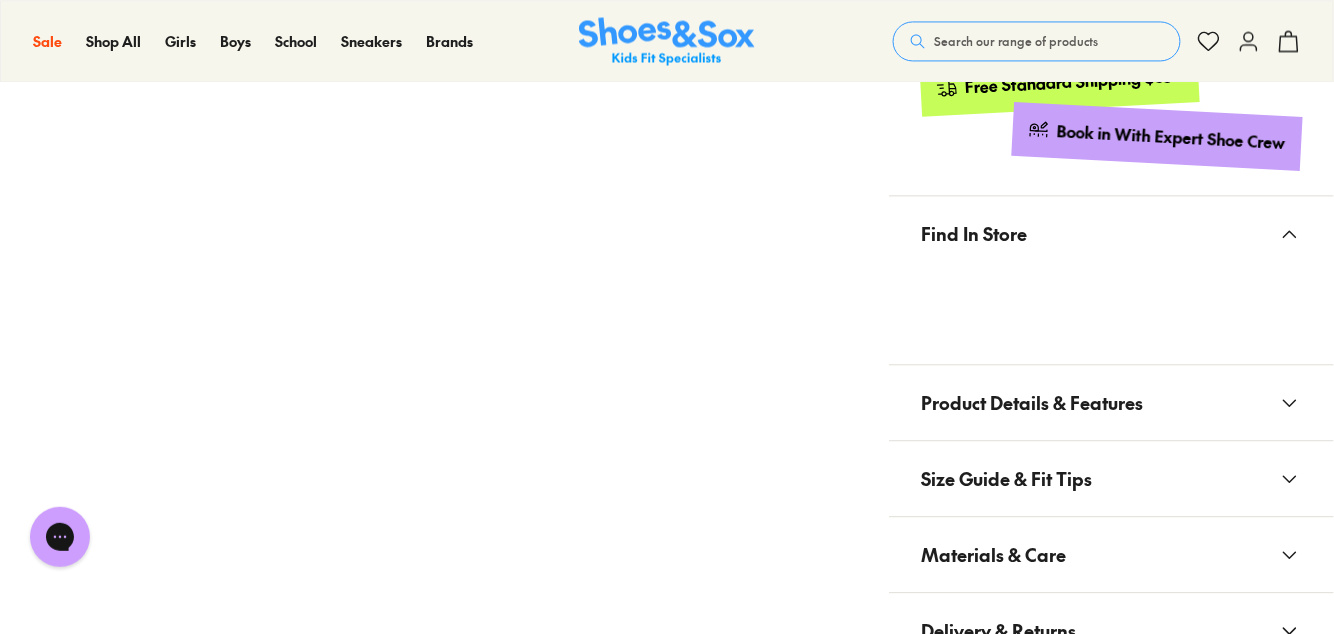 scroll, scrollTop: 1100, scrollLeft: 0, axis: vertical 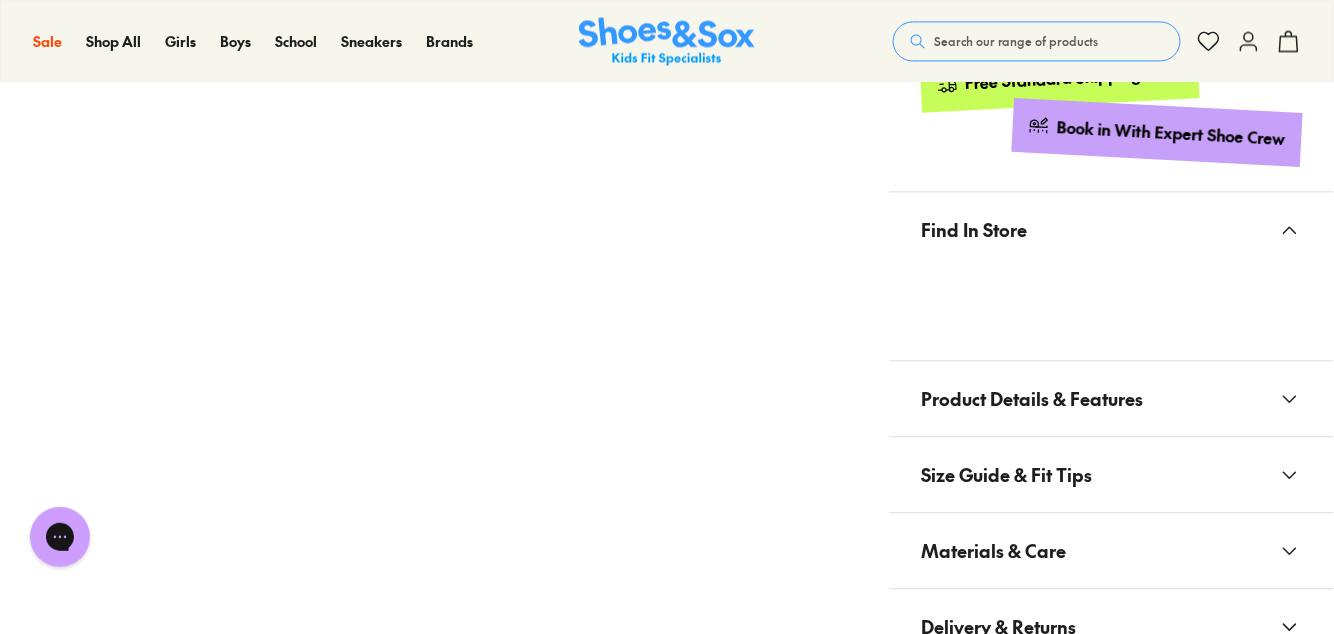 click 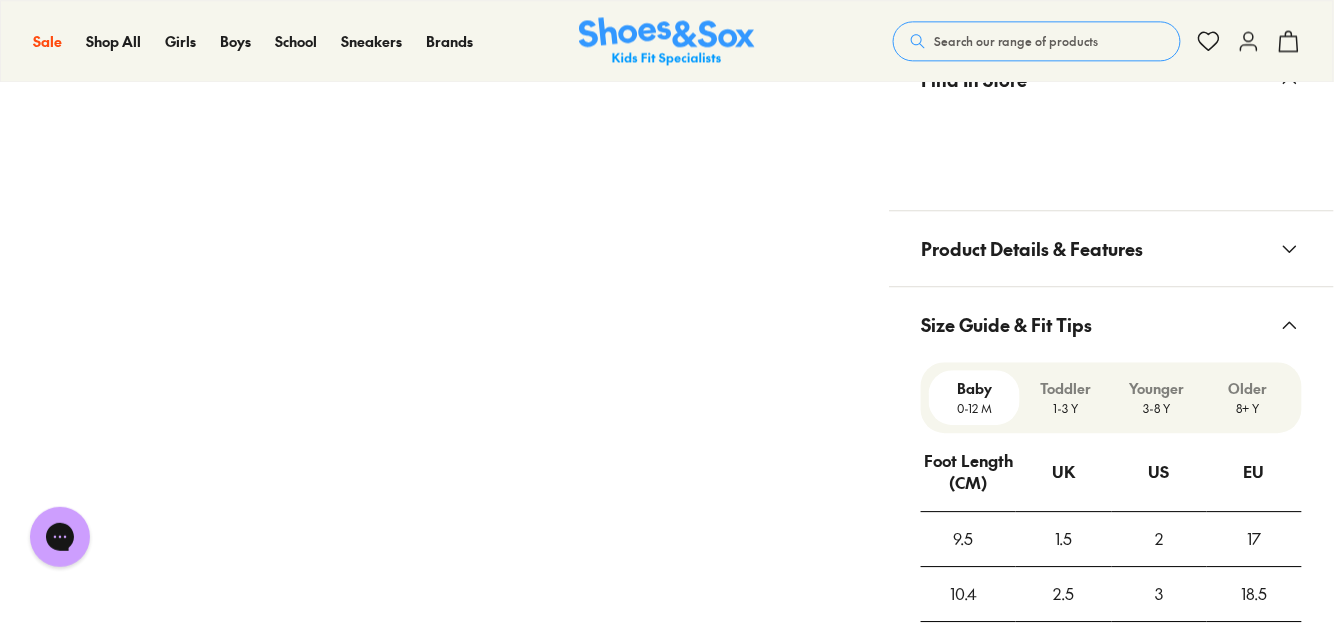 scroll, scrollTop: 1258, scrollLeft: 0, axis: vertical 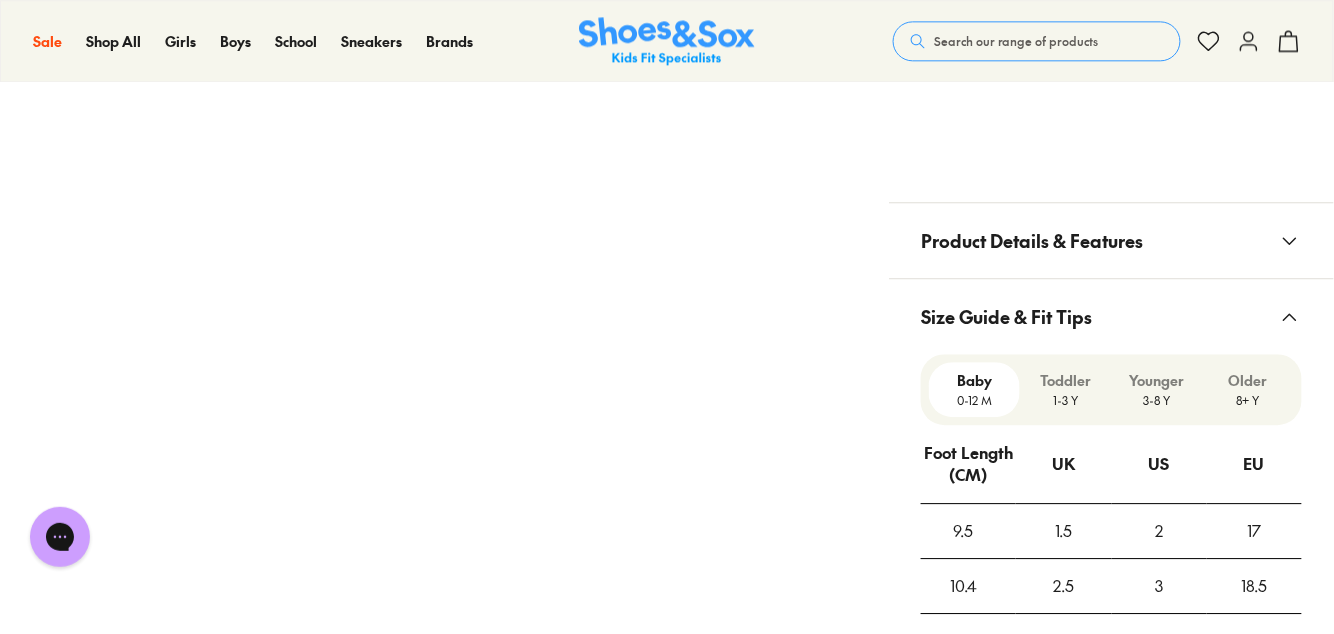 click on "3-8 Y" at bounding box center (1157, 400) 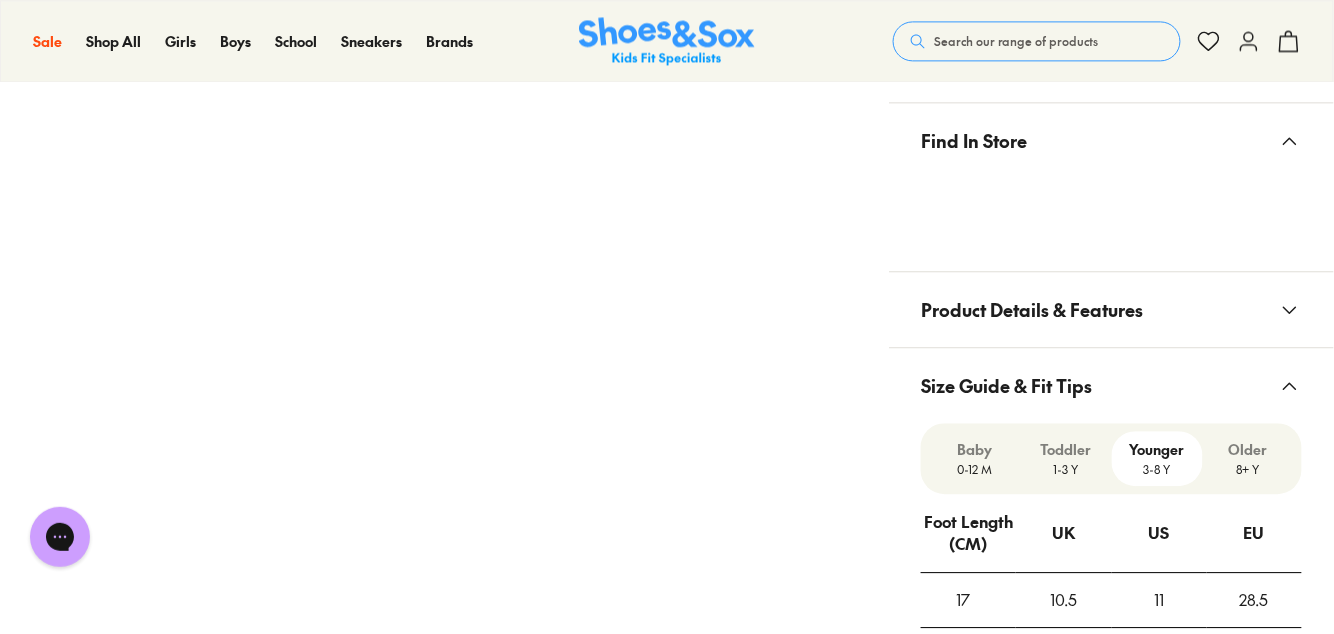 scroll, scrollTop: 1187, scrollLeft: 0, axis: vertical 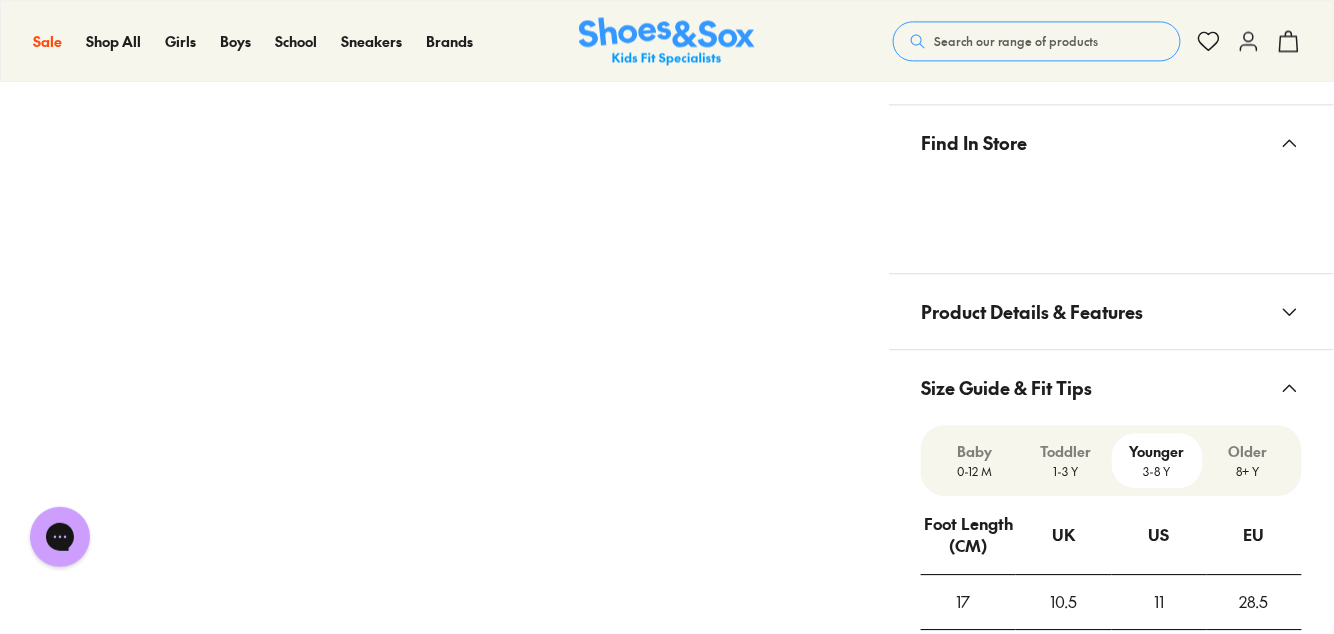 click 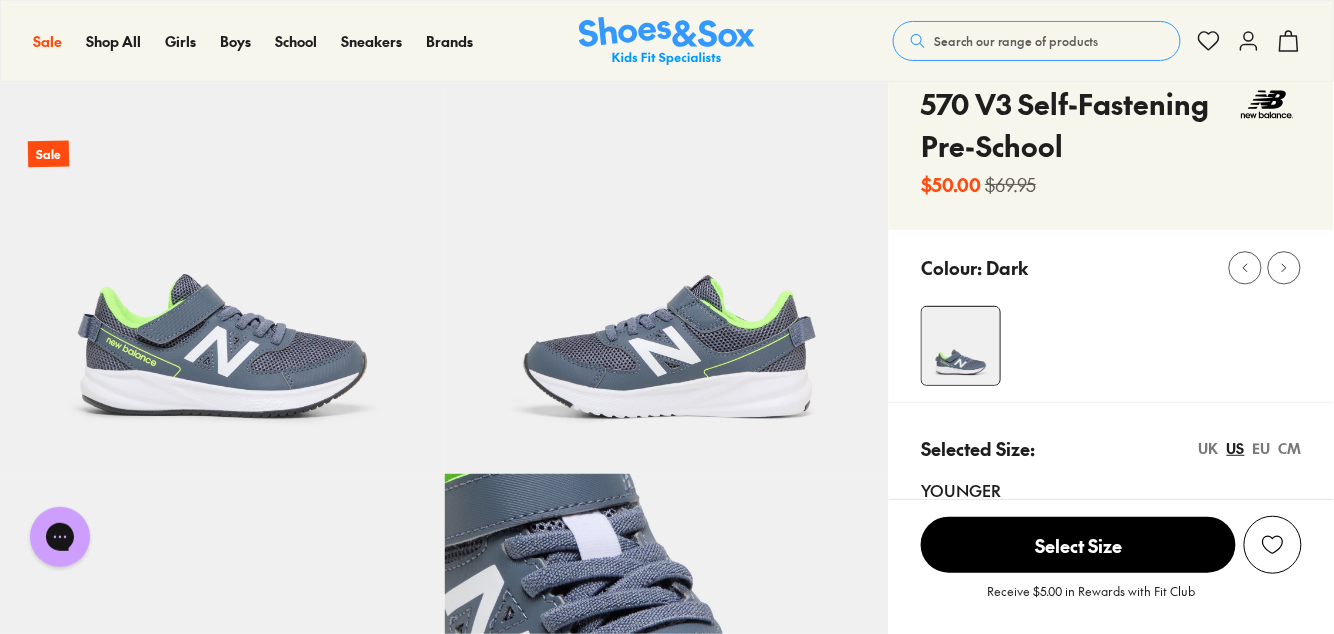 scroll, scrollTop: 0, scrollLeft: 0, axis: both 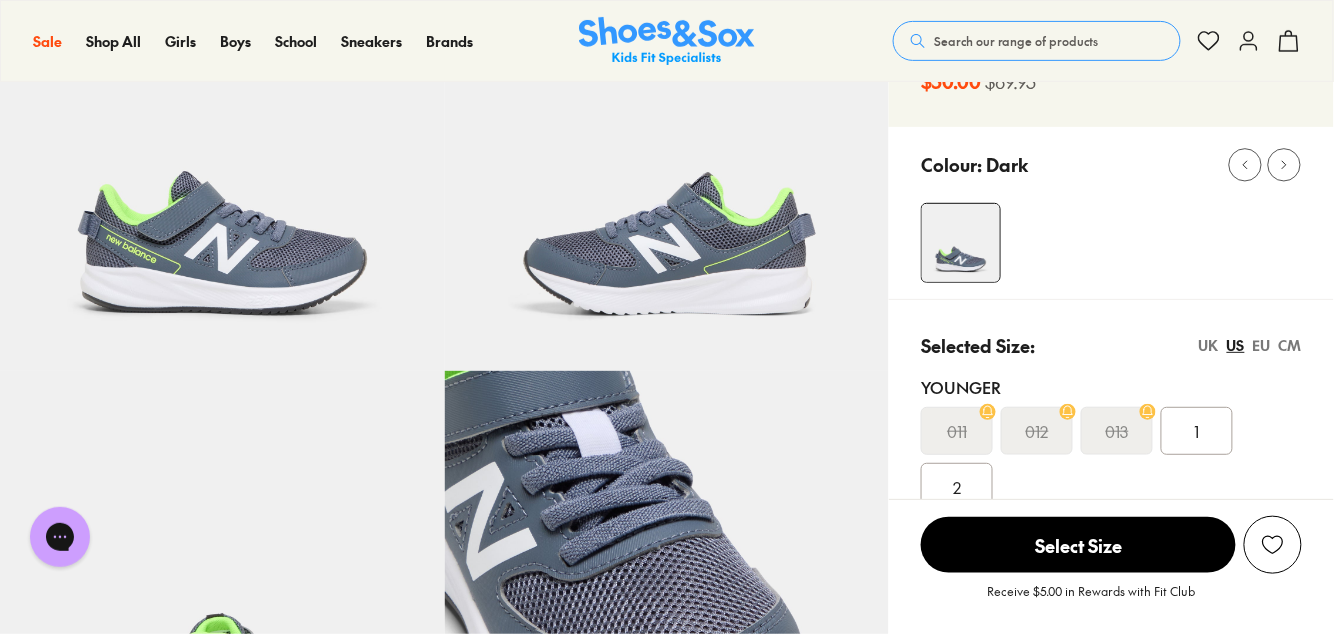 click on "1" at bounding box center (1197, 431) 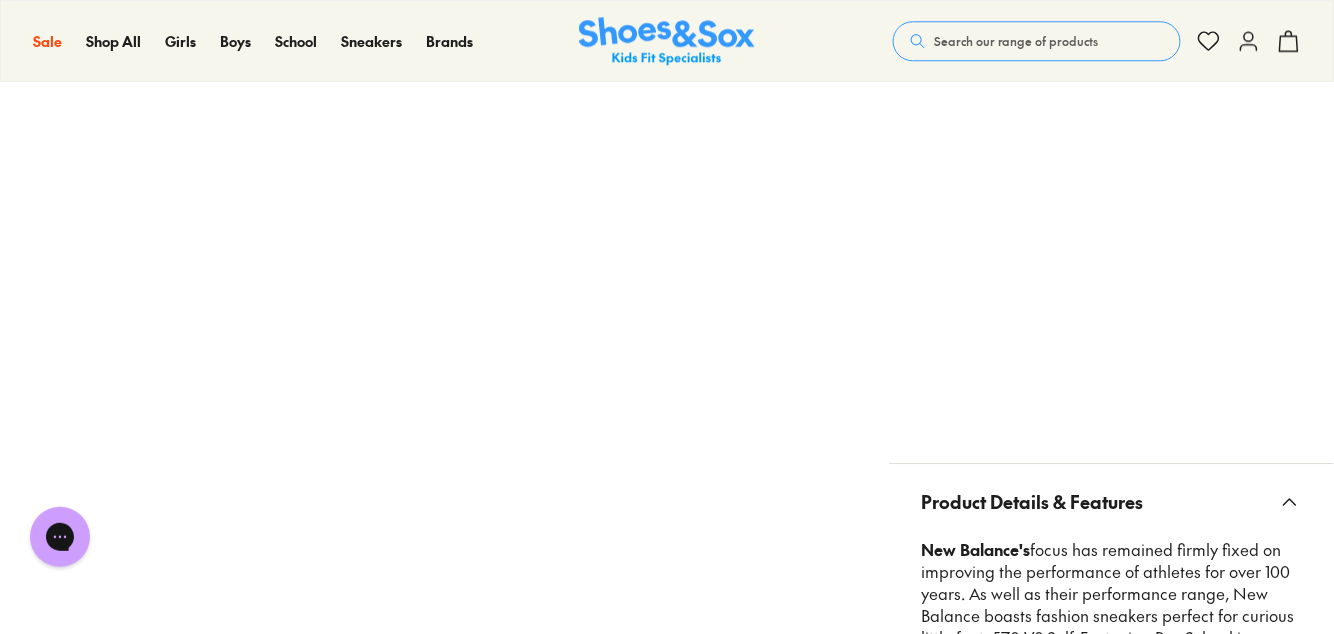 scroll, scrollTop: 1414, scrollLeft: 0, axis: vertical 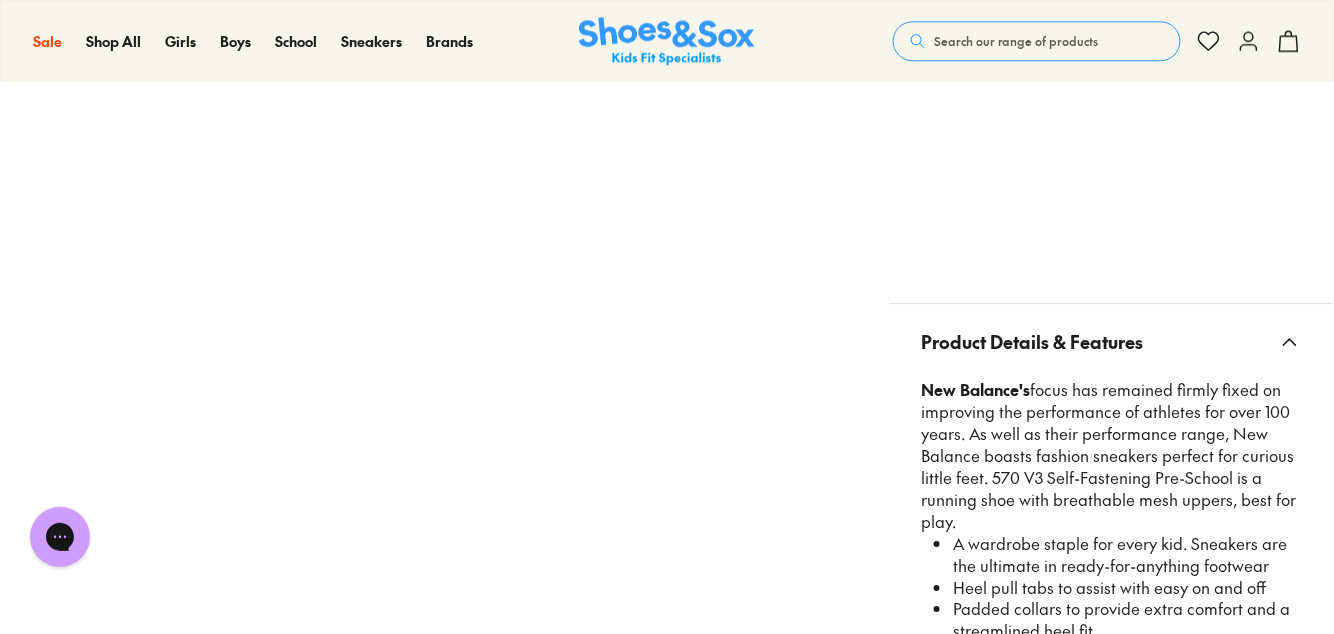 click on "Product Details & Features" at bounding box center [1111, 341] 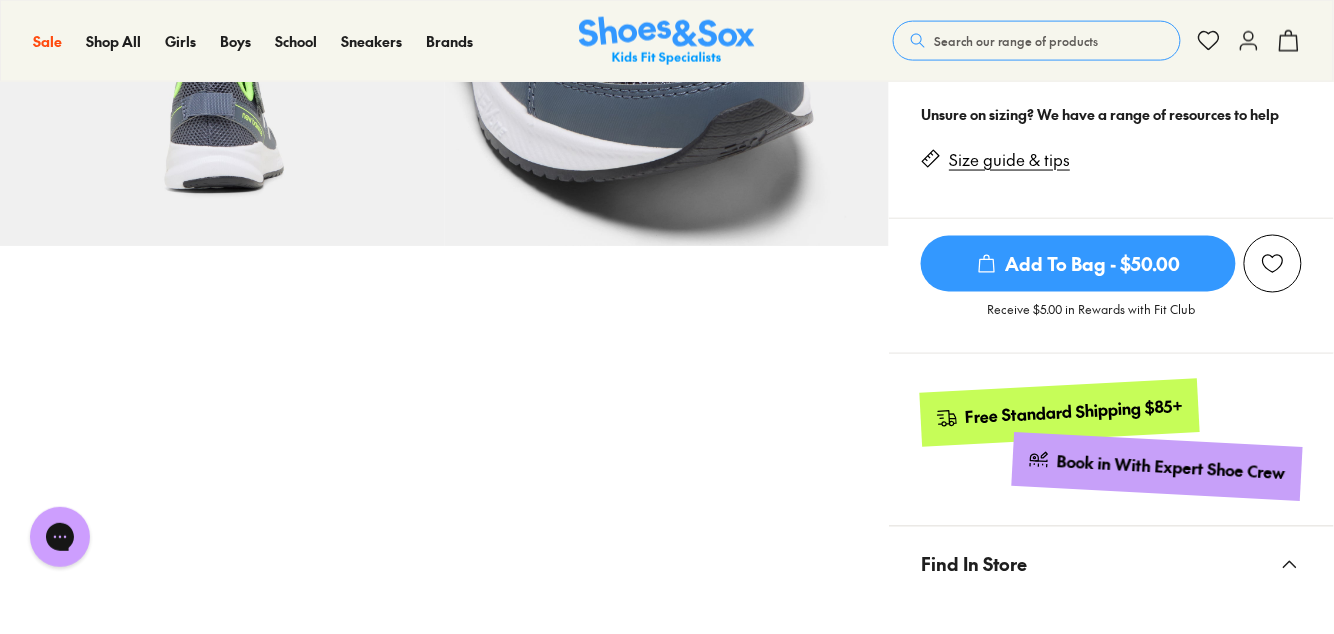 scroll, scrollTop: 763, scrollLeft: 0, axis: vertical 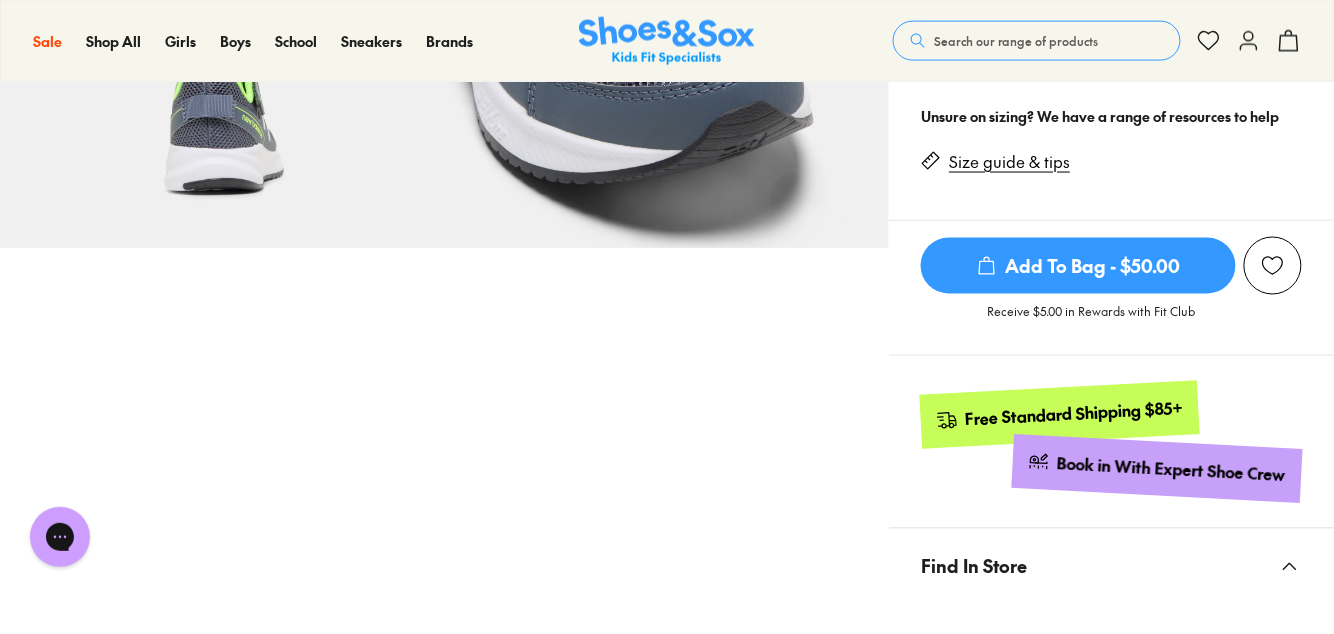 click on "Add To Bag - $50.00" at bounding box center (1078, 266) 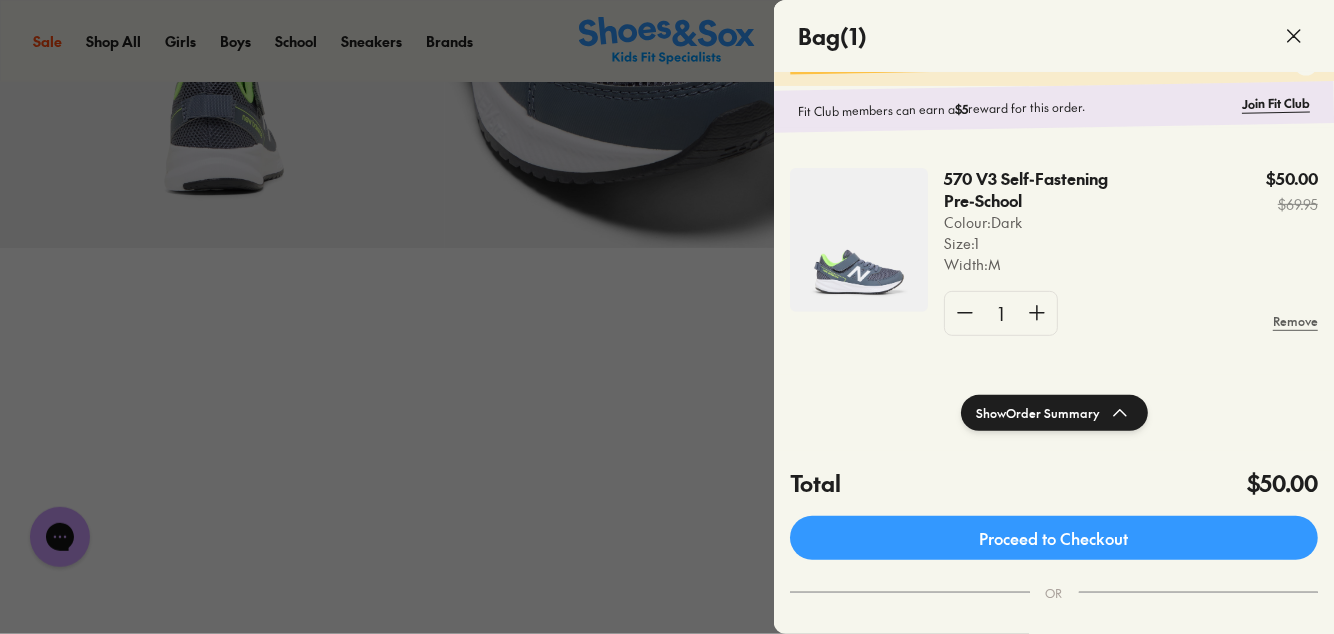 scroll, scrollTop: 0, scrollLeft: 0, axis: both 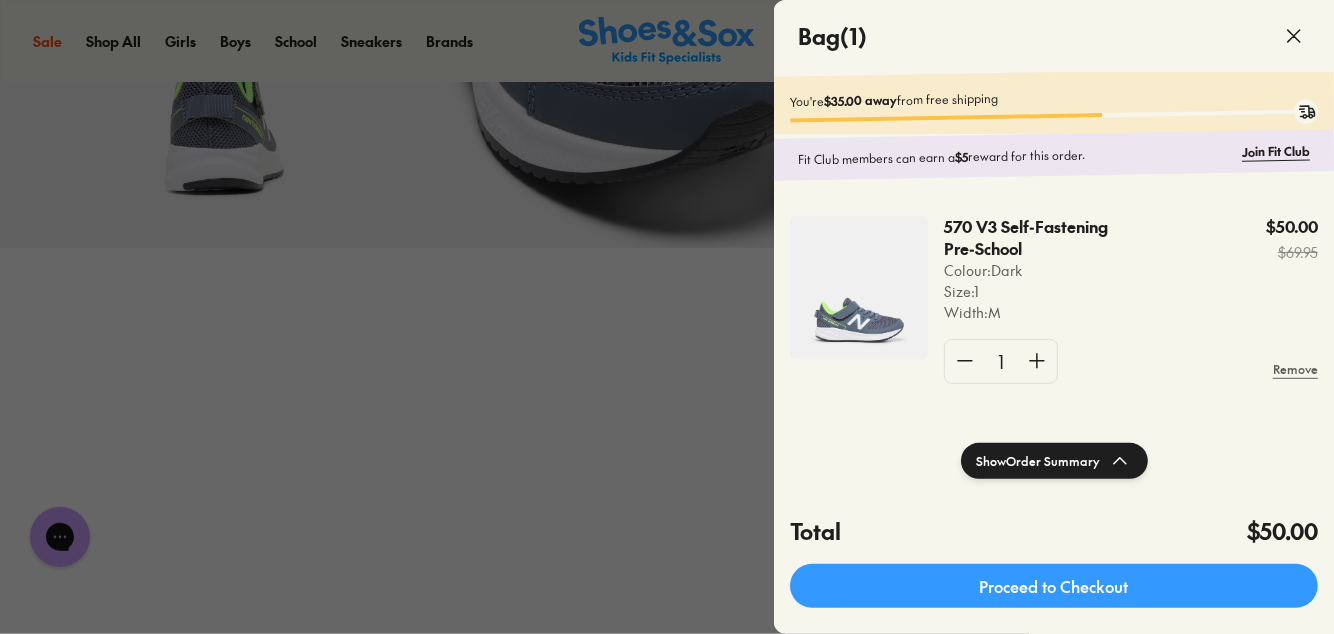 click on "Proceed to Checkout" 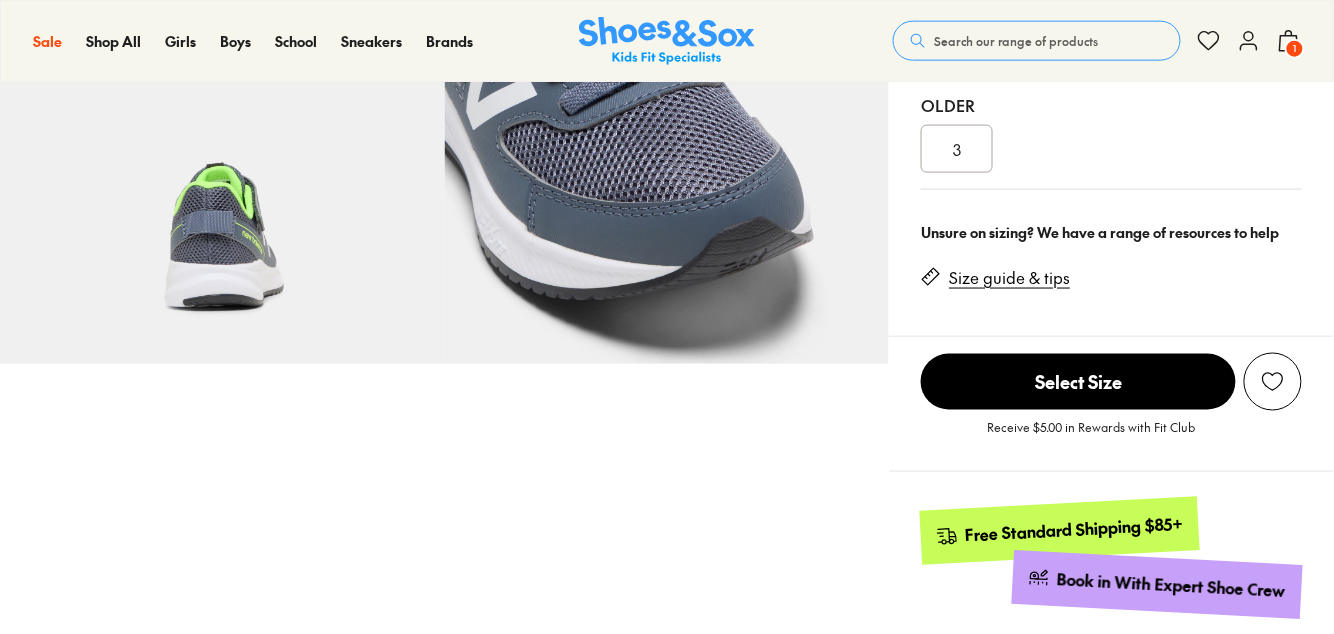 scroll, scrollTop: 0, scrollLeft: 0, axis: both 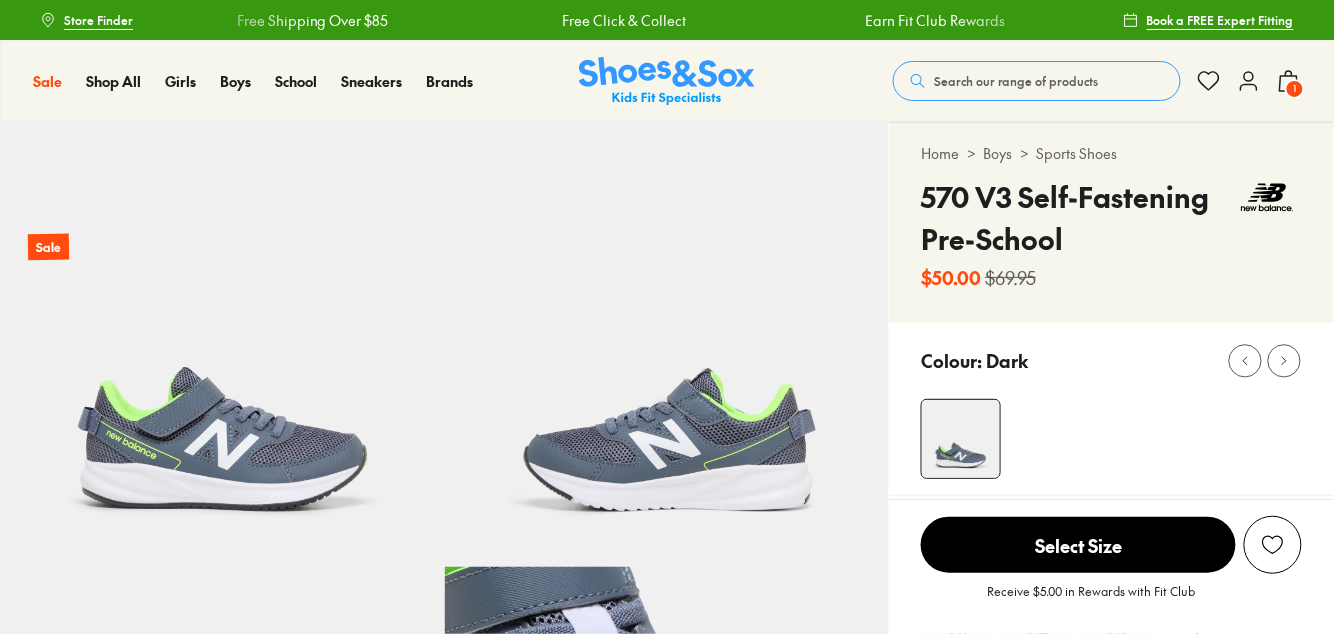 select on "*" 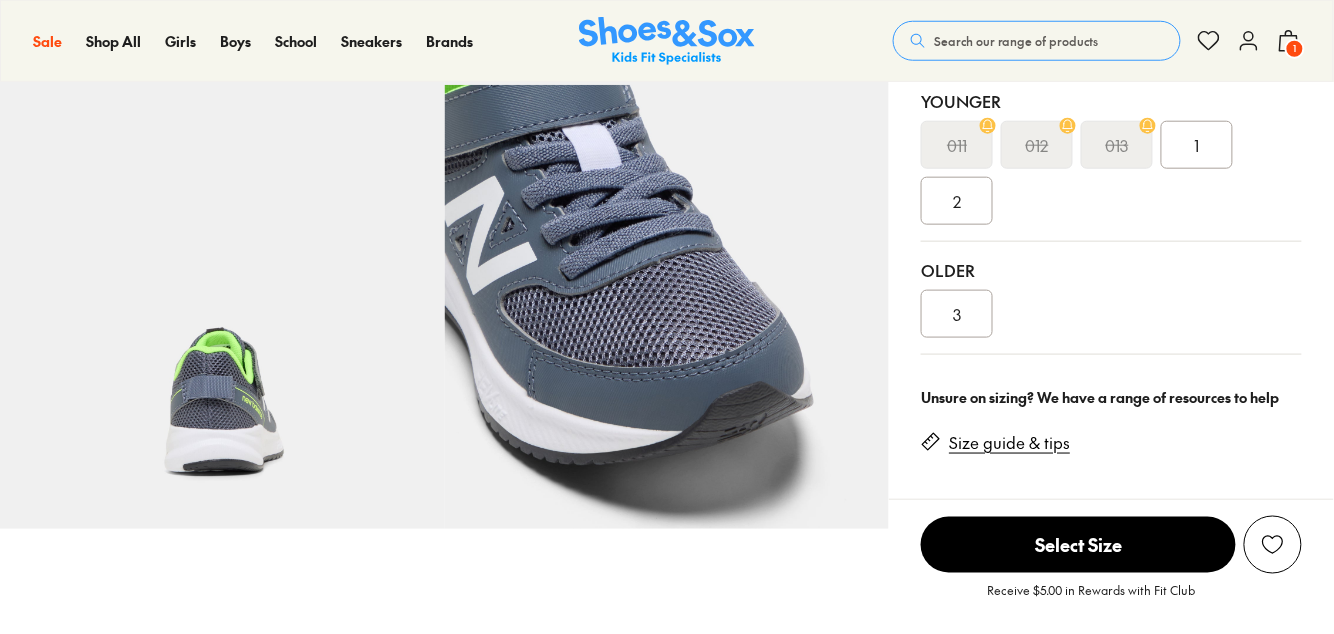 click on "1" at bounding box center [1197, 145] 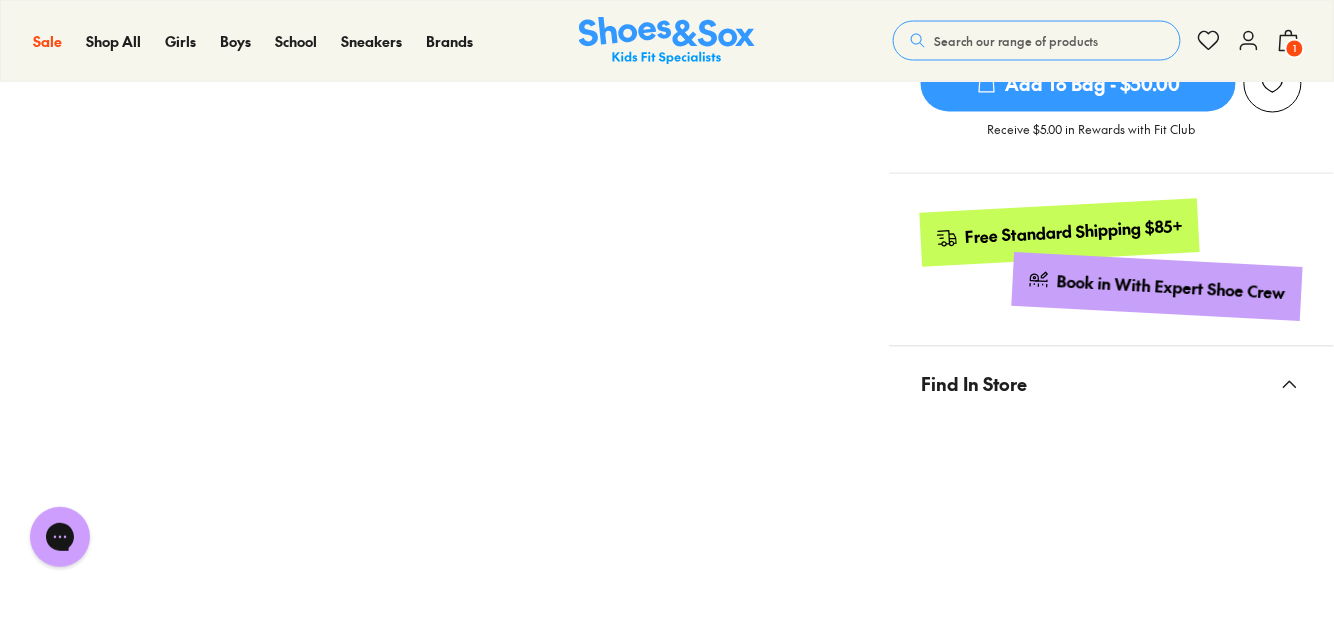scroll, scrollTop: 958, scrollLeft: 0, axis: vertical 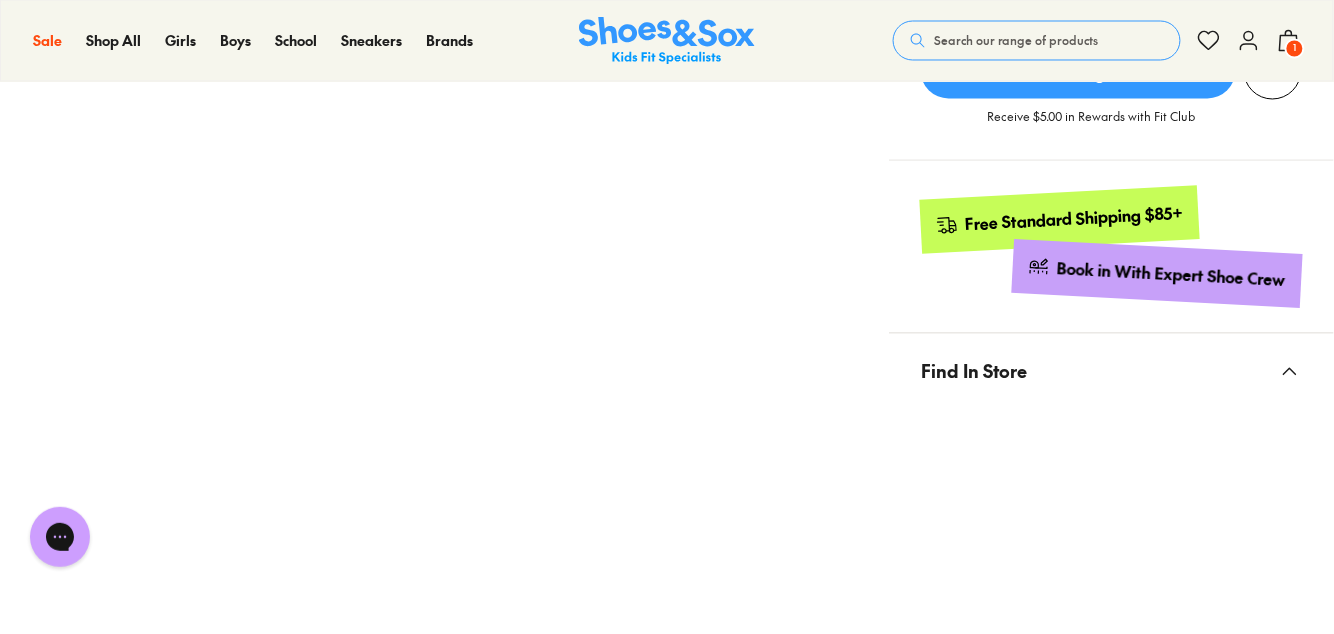 click 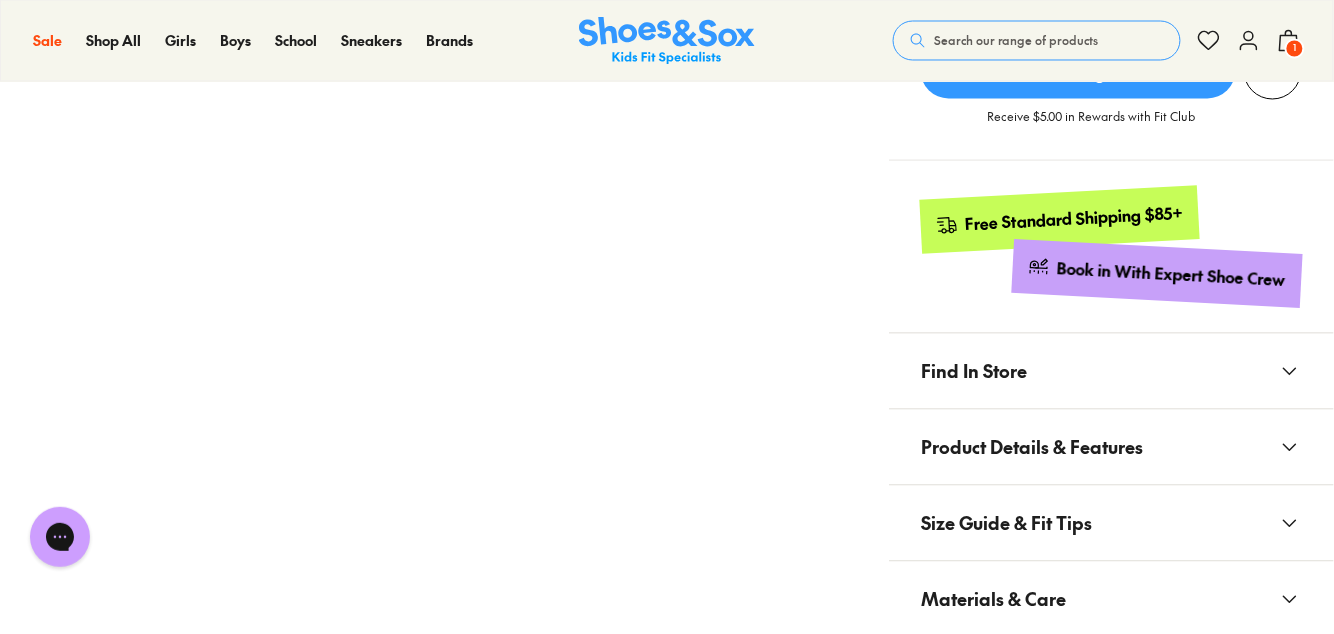 click 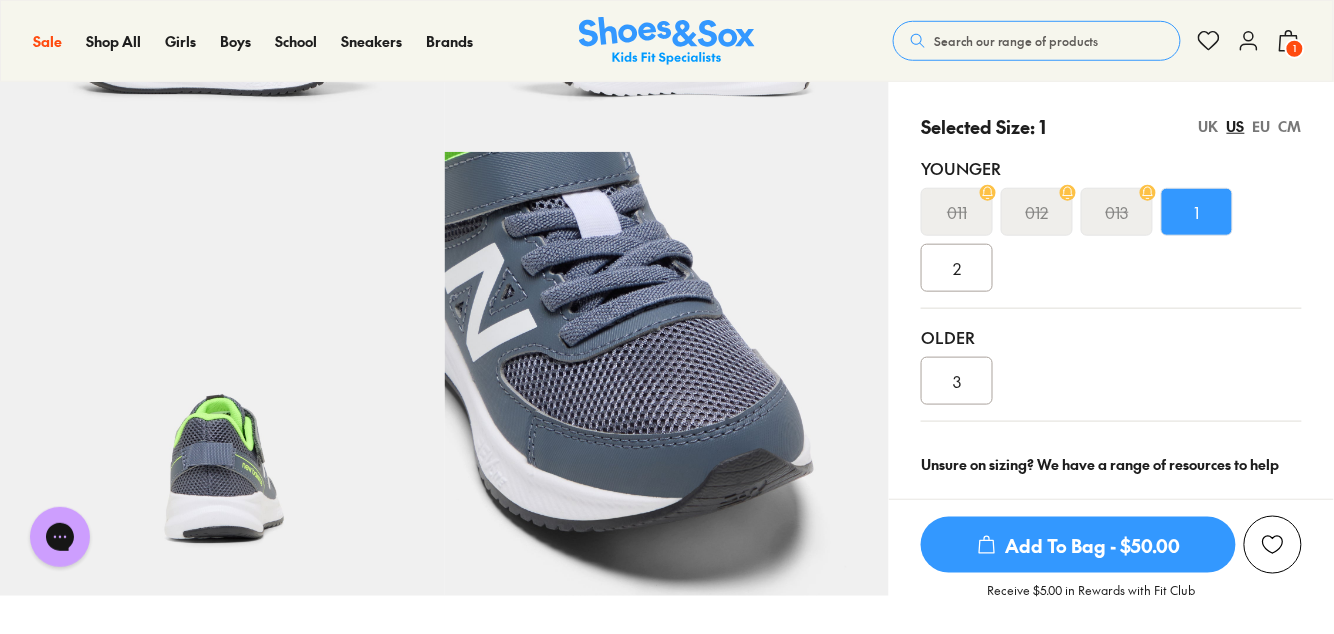 scroll, scrollTop: 416, scrollLeft: 0, axis: vertical 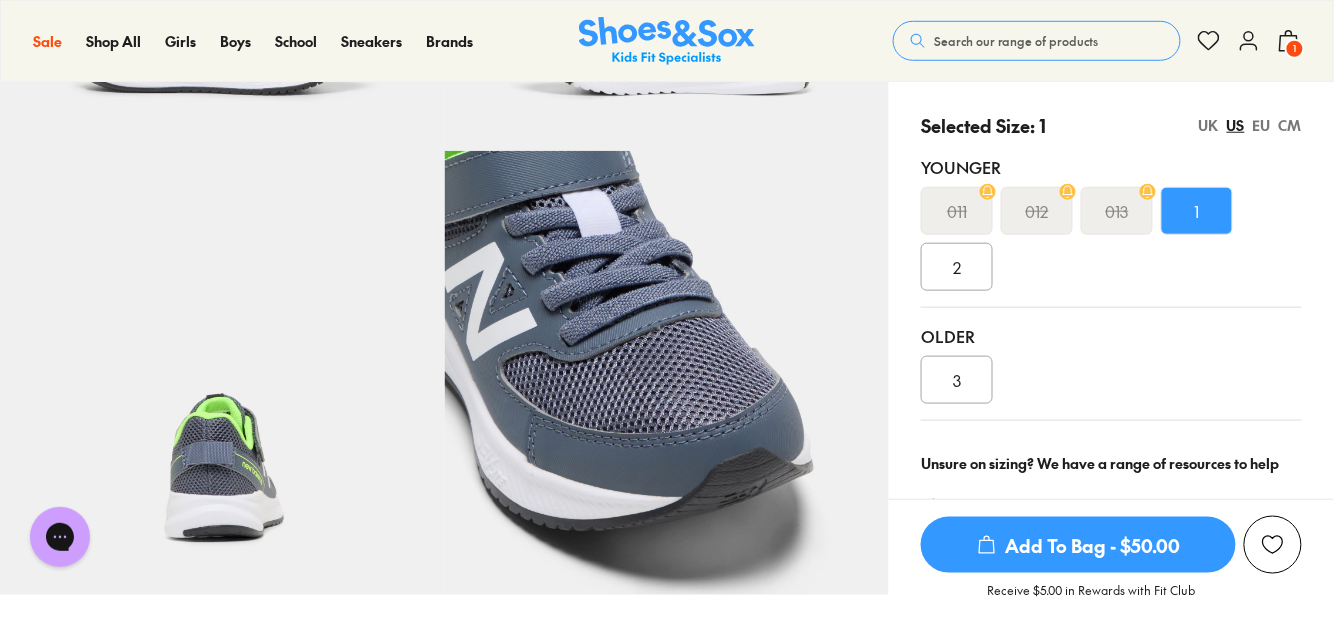 click on "Add To Bag - $50.00" at bounding box center (1078, 545) 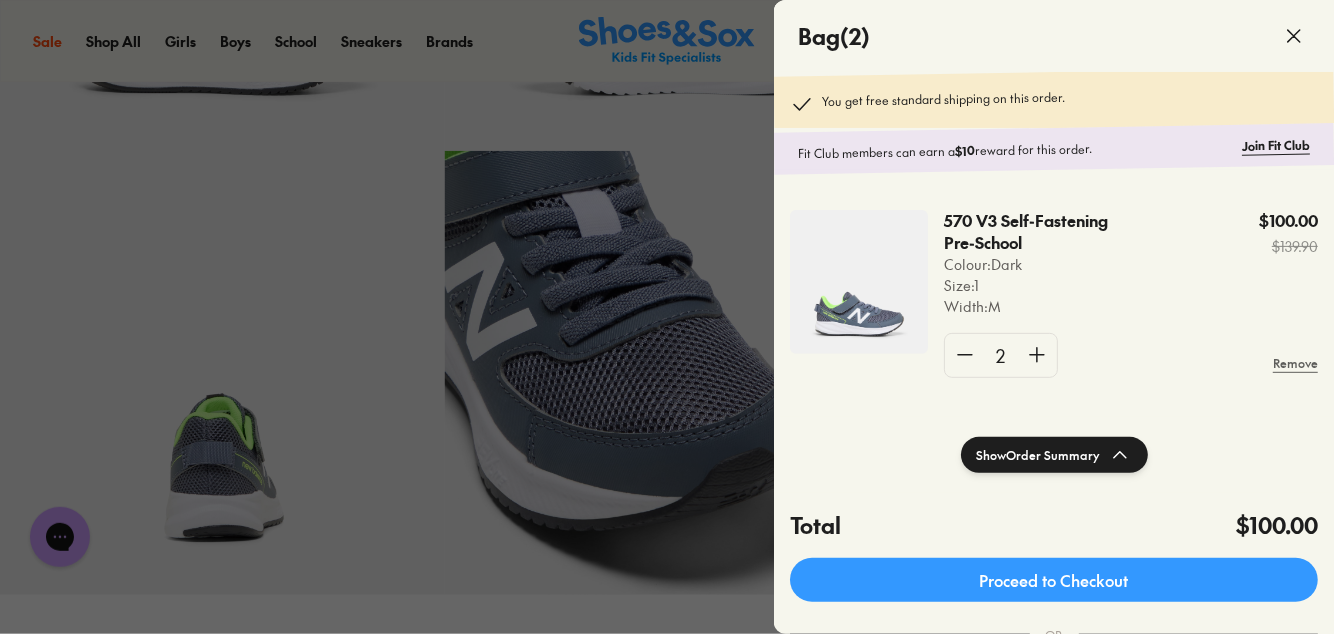 click 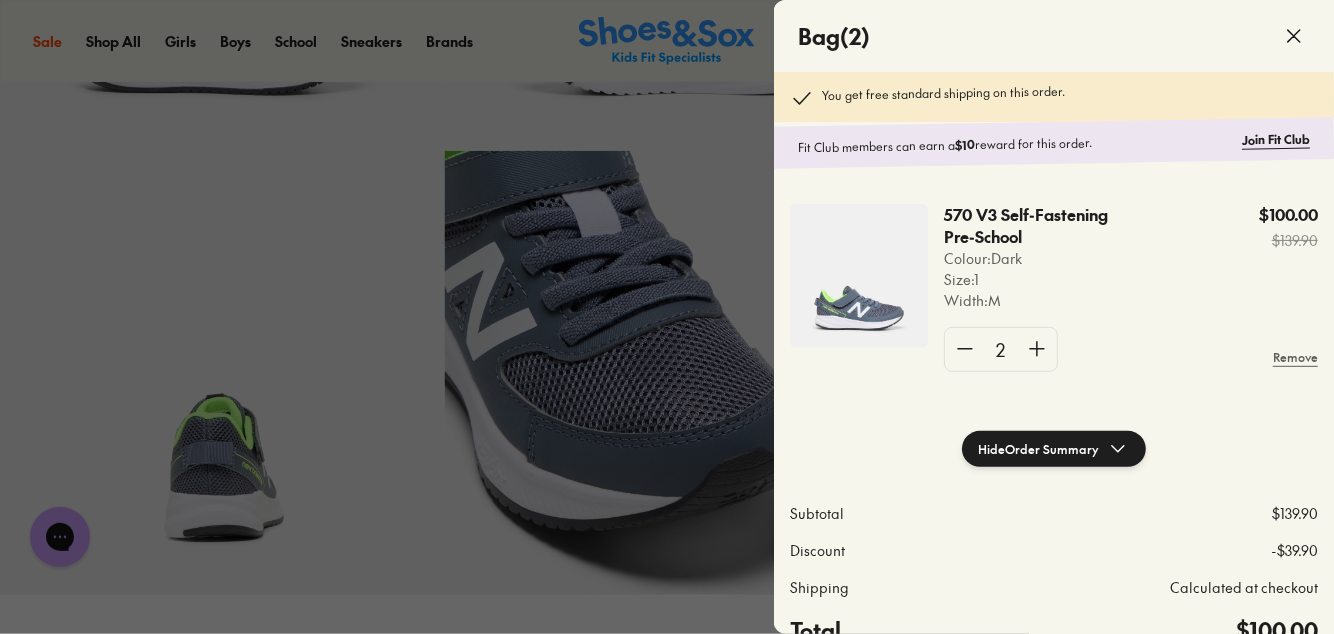 scroll, scrollTop: 0, scrollLeft: 0, axis: both 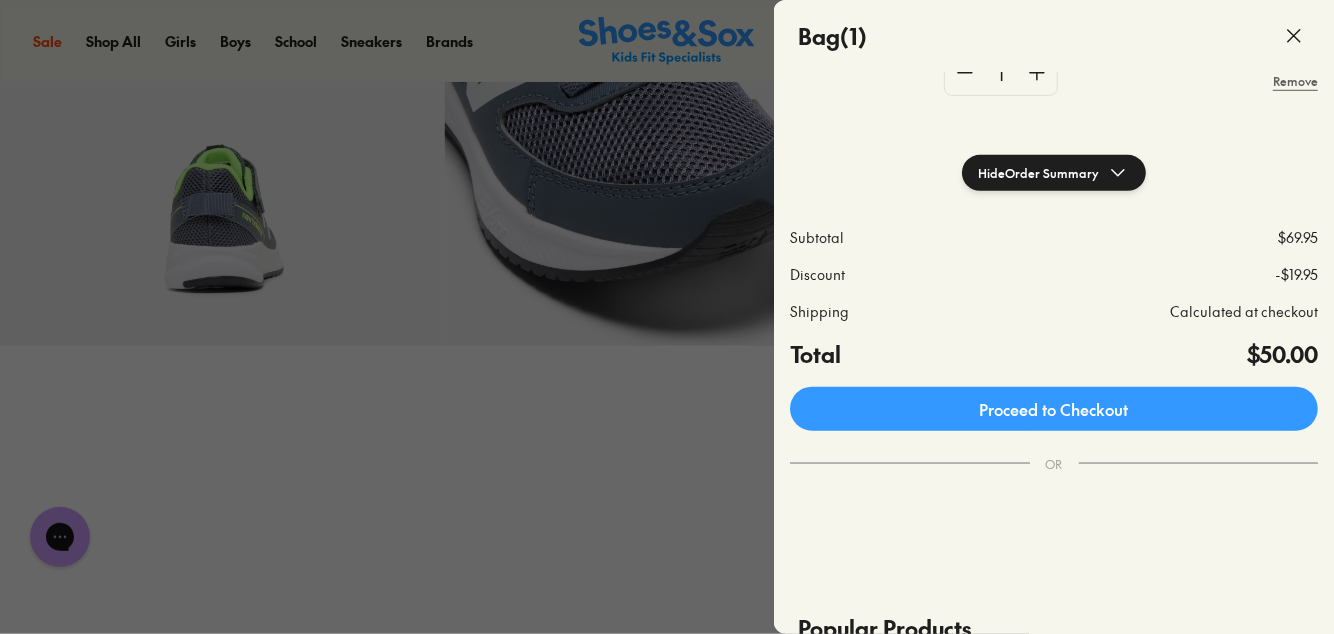click on "Proceed to Checkout" 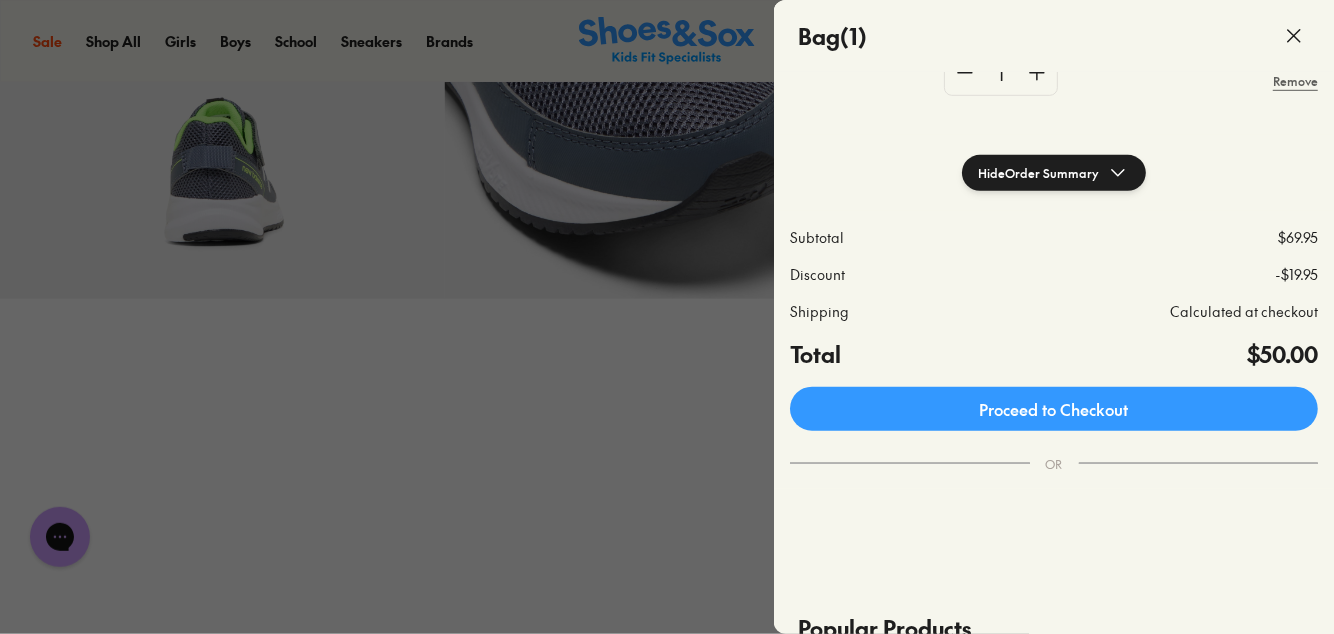 scroll, scrollTop: 759, scrollLeft: 0, axis: vertical 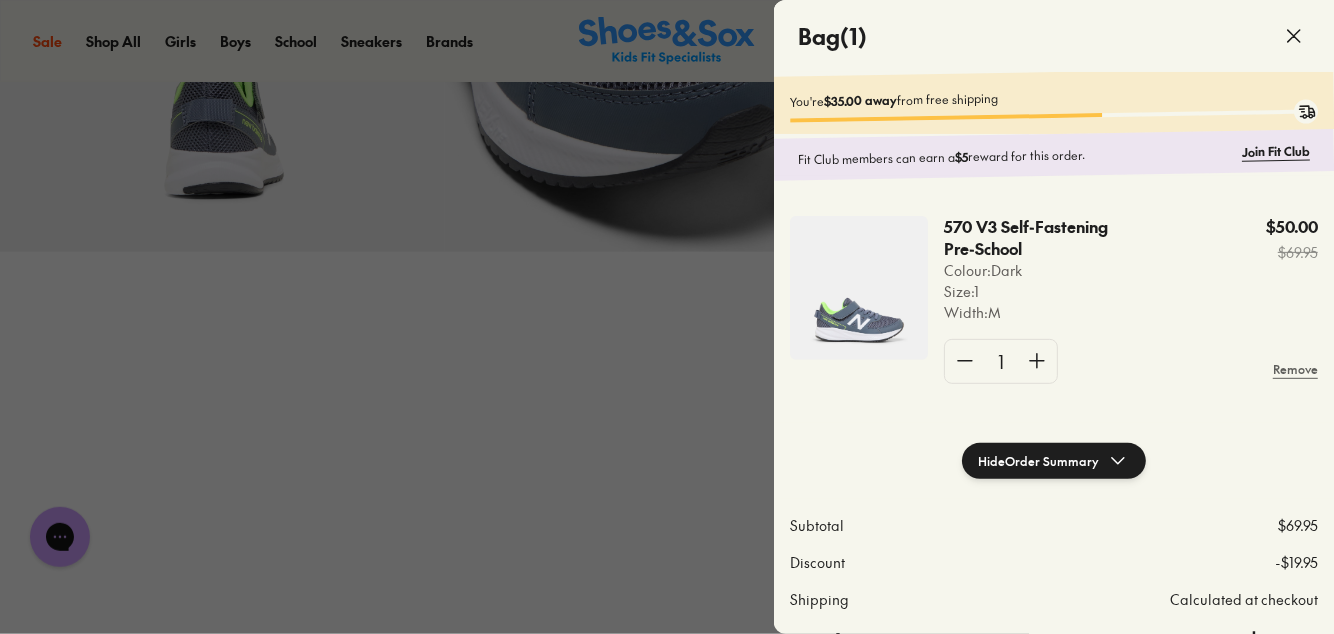 click 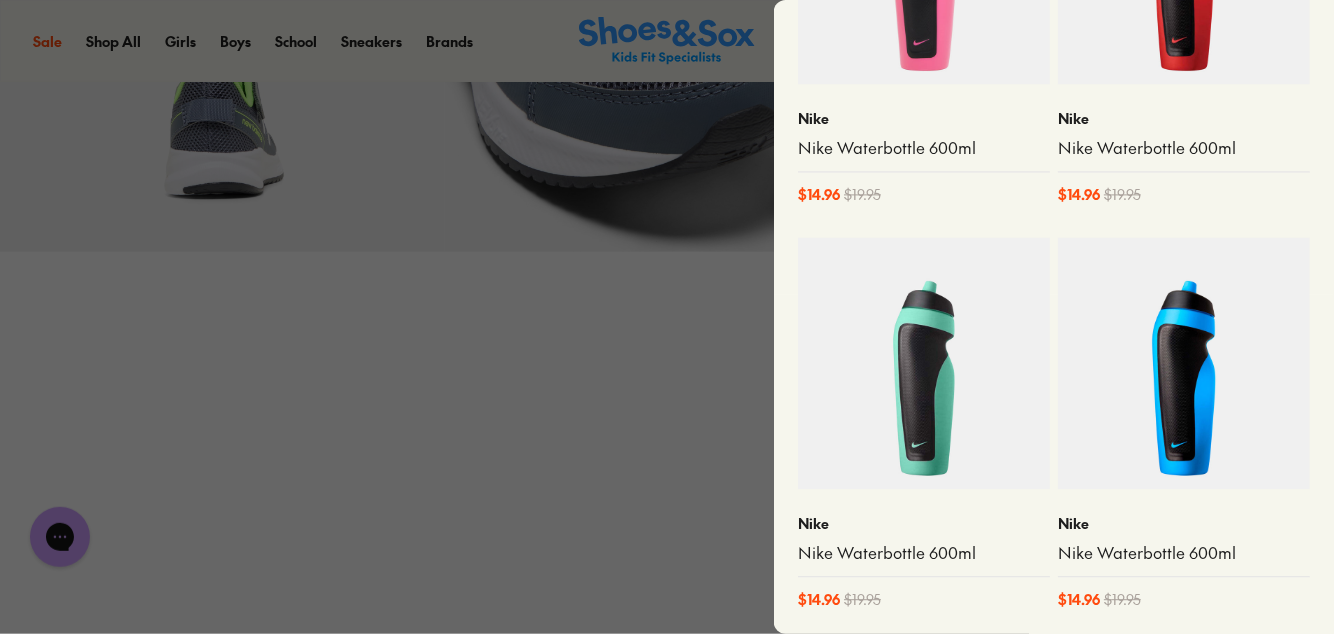 scroll, scrollTop: 1084, scrollLeft: 0, axis: vertical 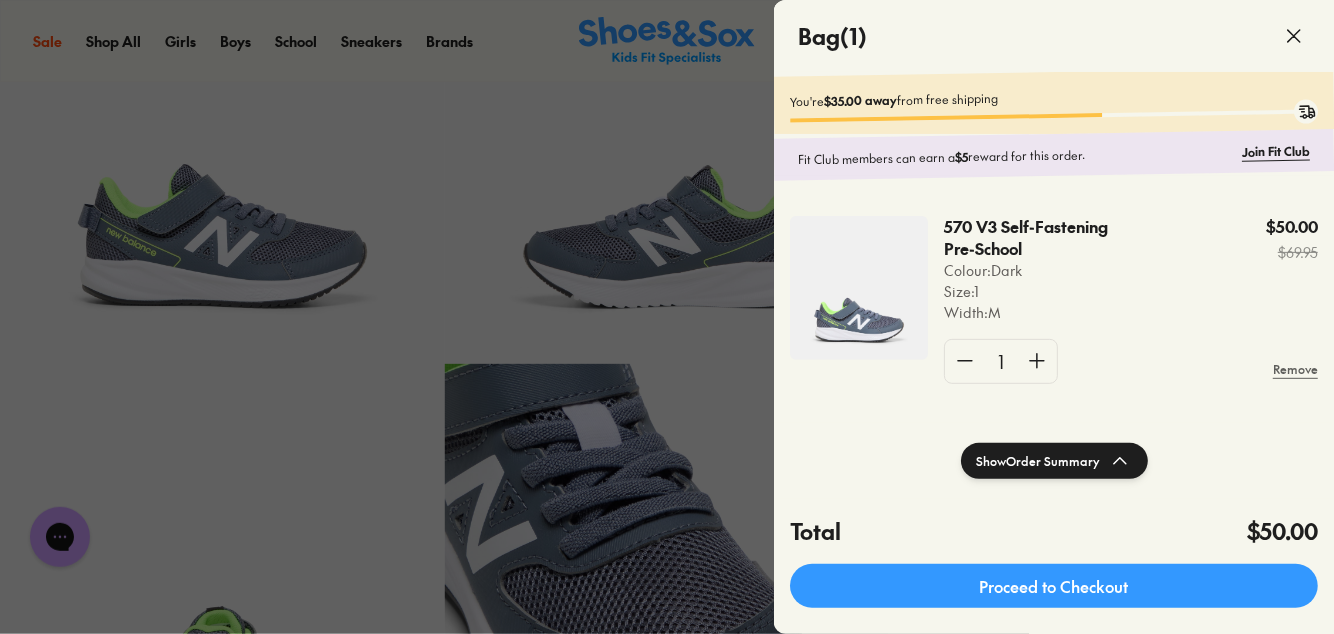 click 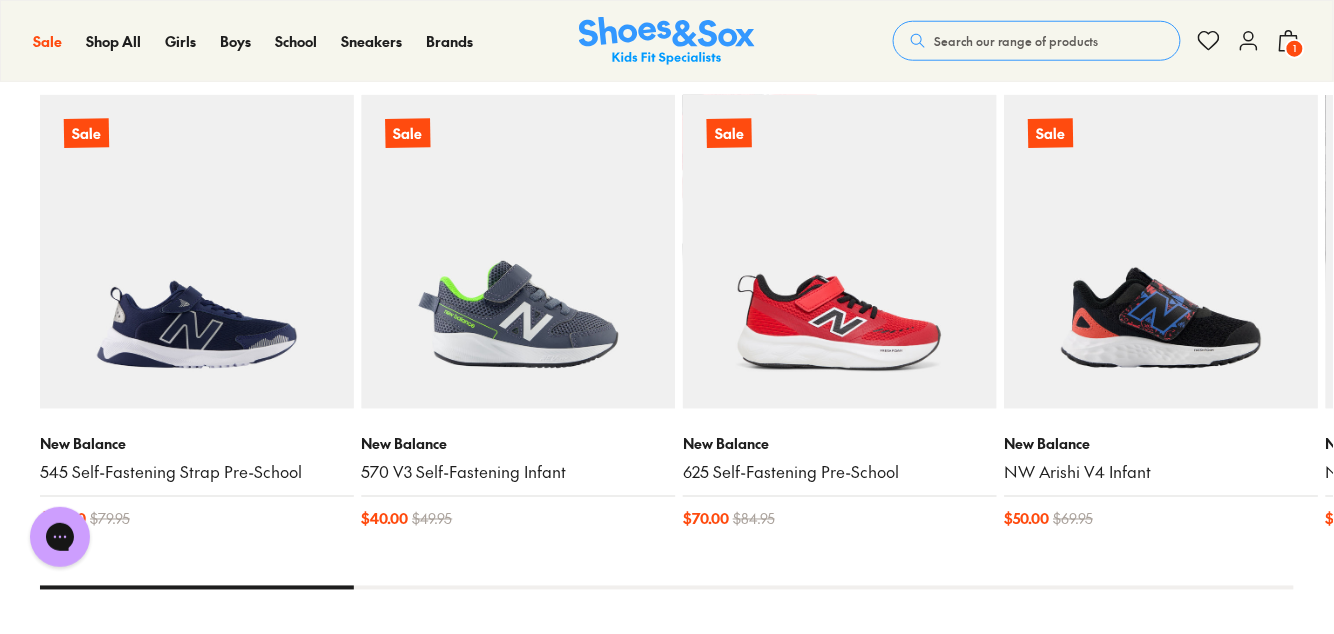 scroll, scrollTop: 2536, scrollLeft: 0, axis: vertical 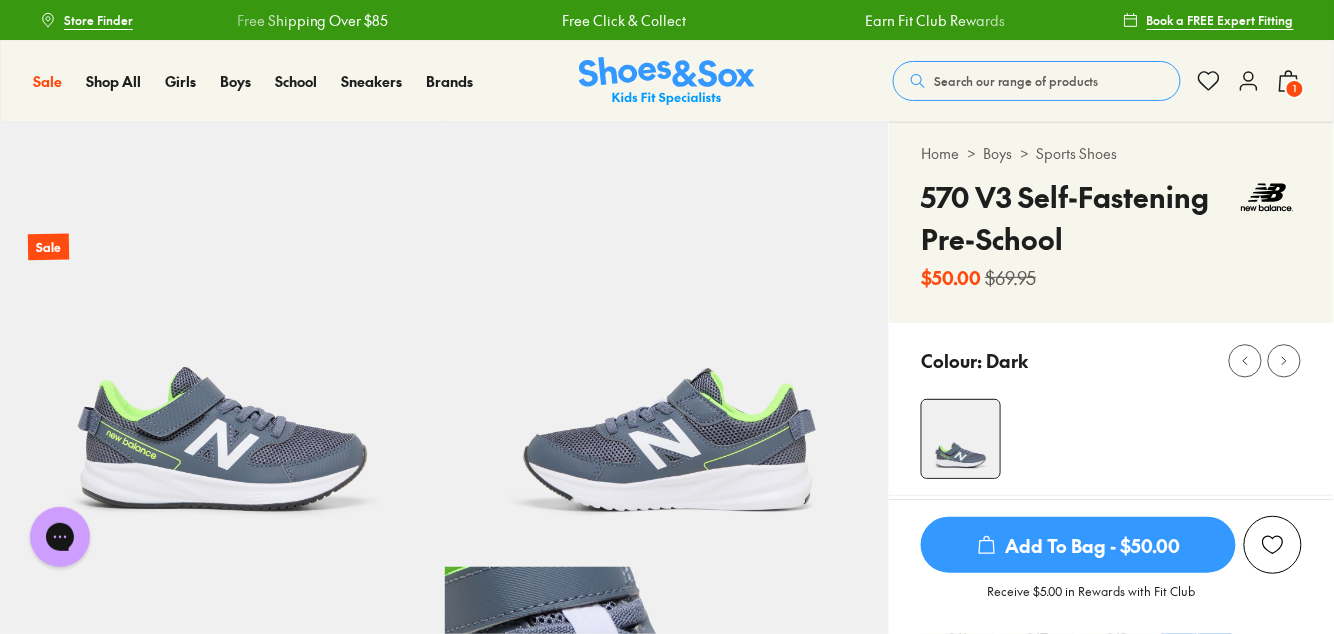 click on "Book a FREE Expert Fitting" at bounding box center (1208, 20) 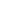 scroll, scrollTop: 0, scrollLeft: 0, axis: both 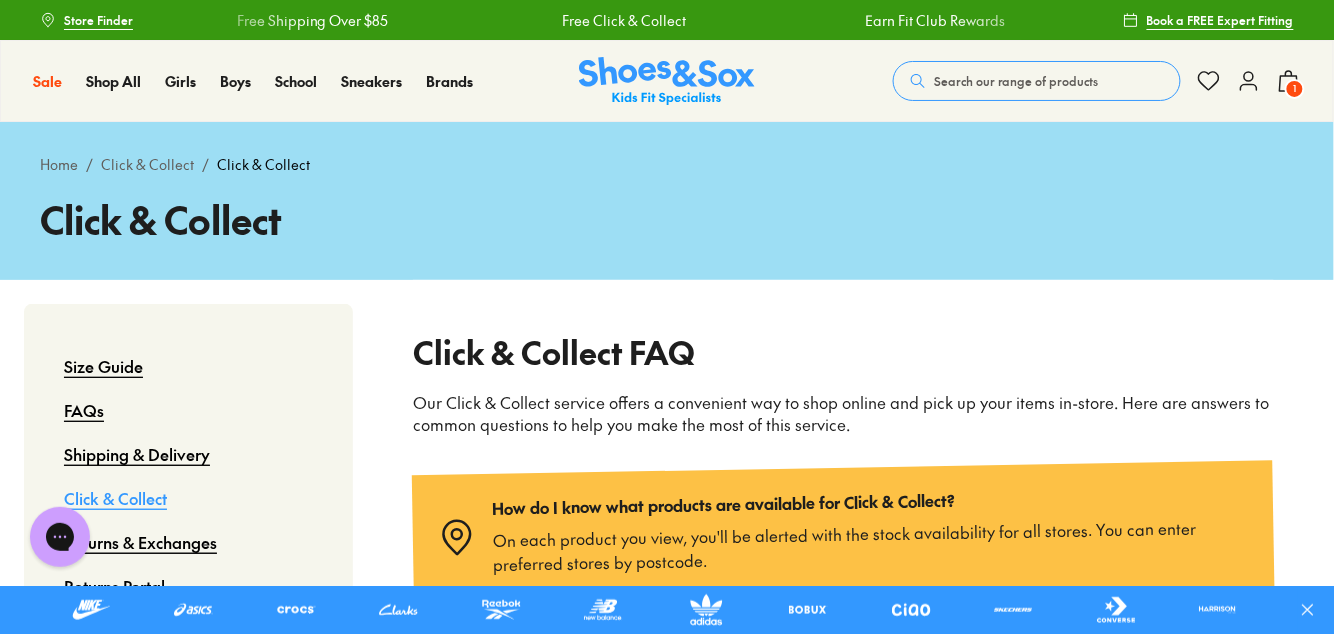 click on "Sale
Sale
Shop All
20% Off Crocs
School on Sale
Up to 40% Off Sale
25% Off Waterbottles
$5 Toys
Shop All Sale
Girls
Girls
Shop All
Sneakers
School" at bounding box center (667, 81) 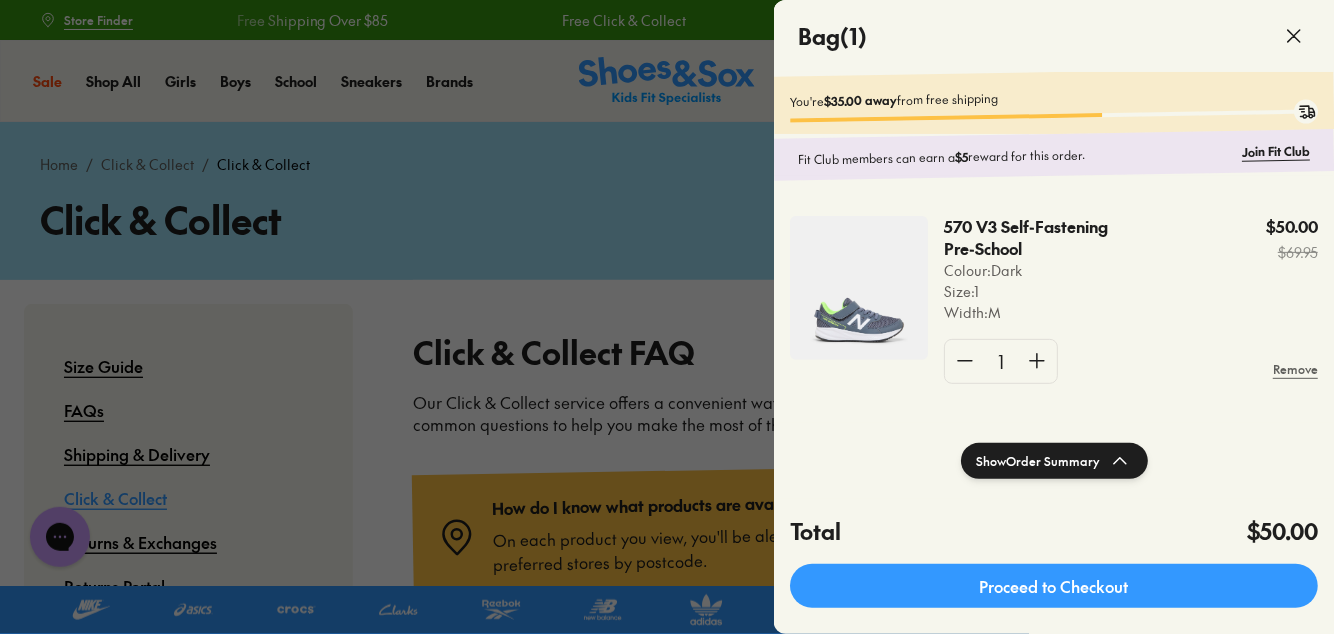 click on "Proceed to Checkout" 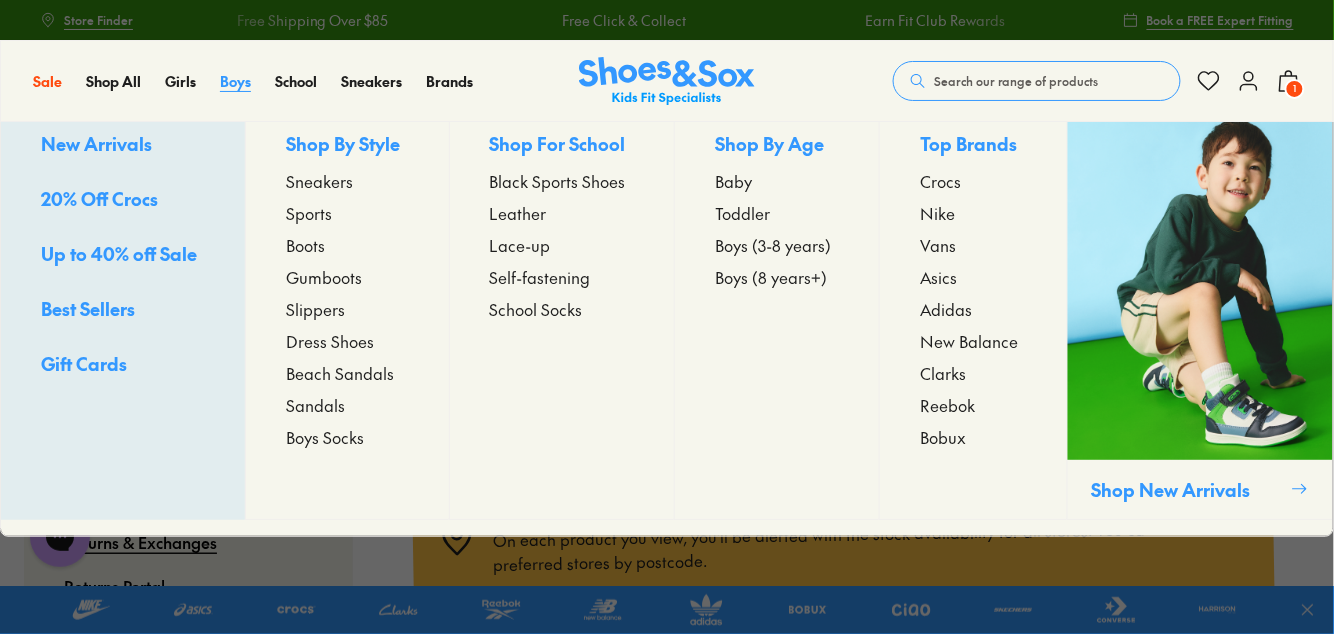 click on "Boys" at bounding box center [235, 81] 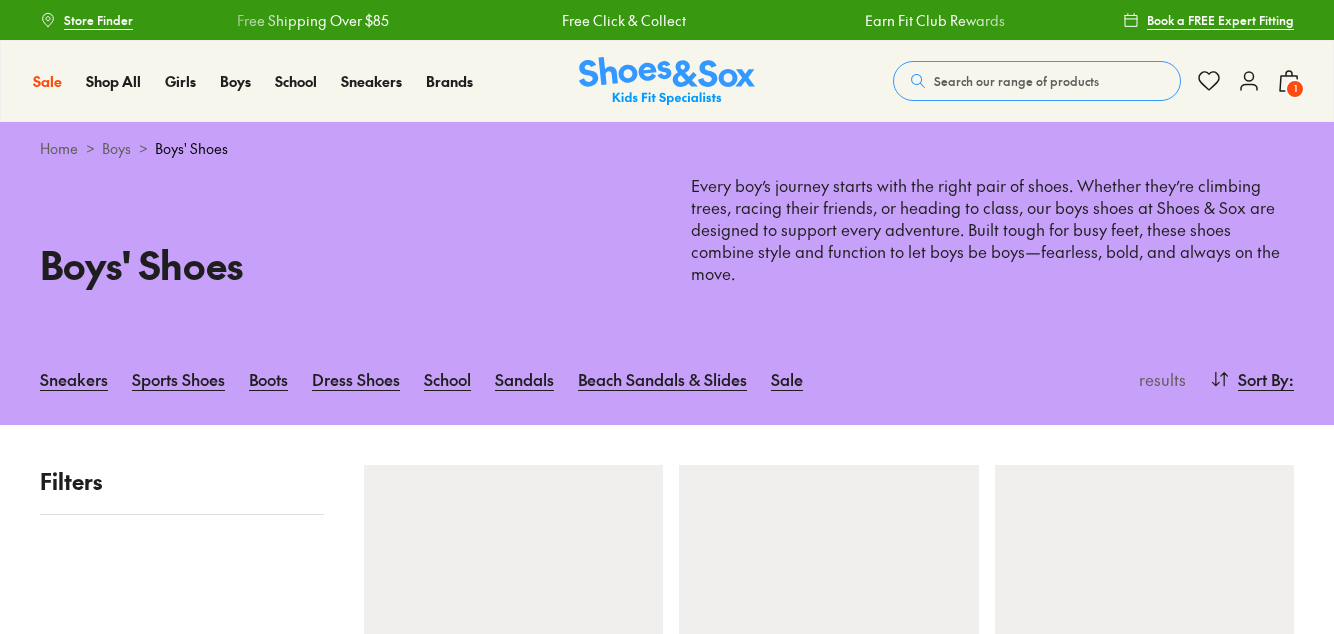 scroll, scrollTop: 0, scrollLeft: 0, axis: both 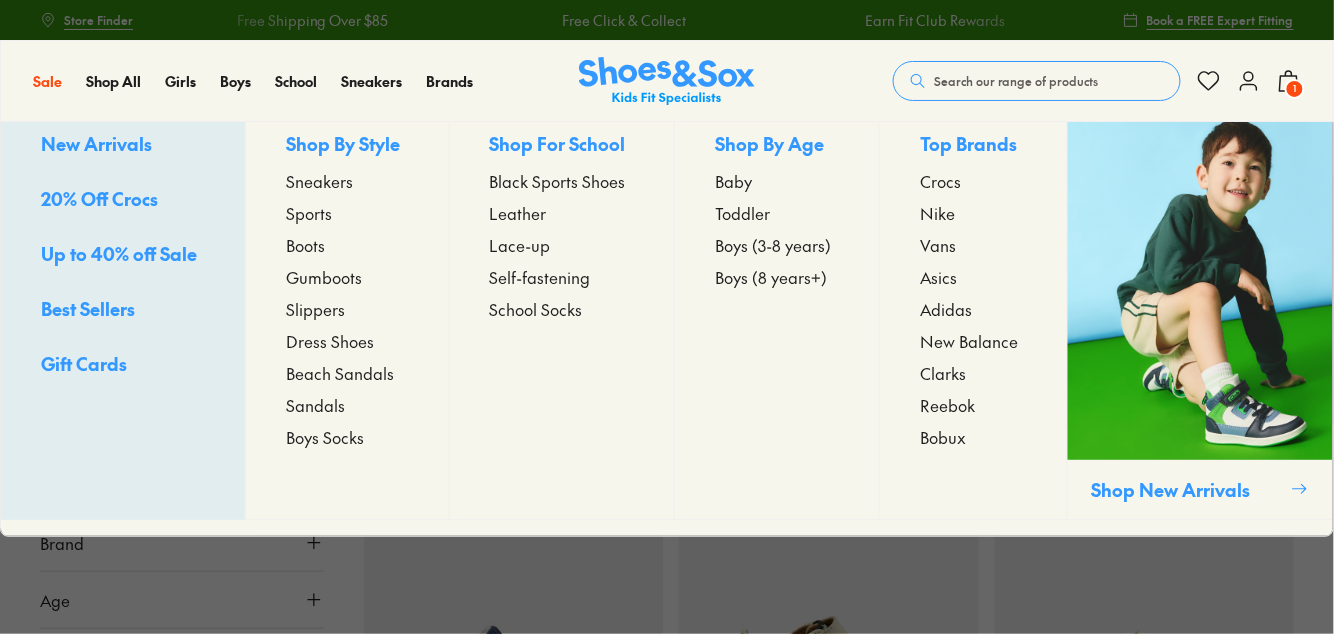 click on "Sandals" at bounding box center (315, 405) 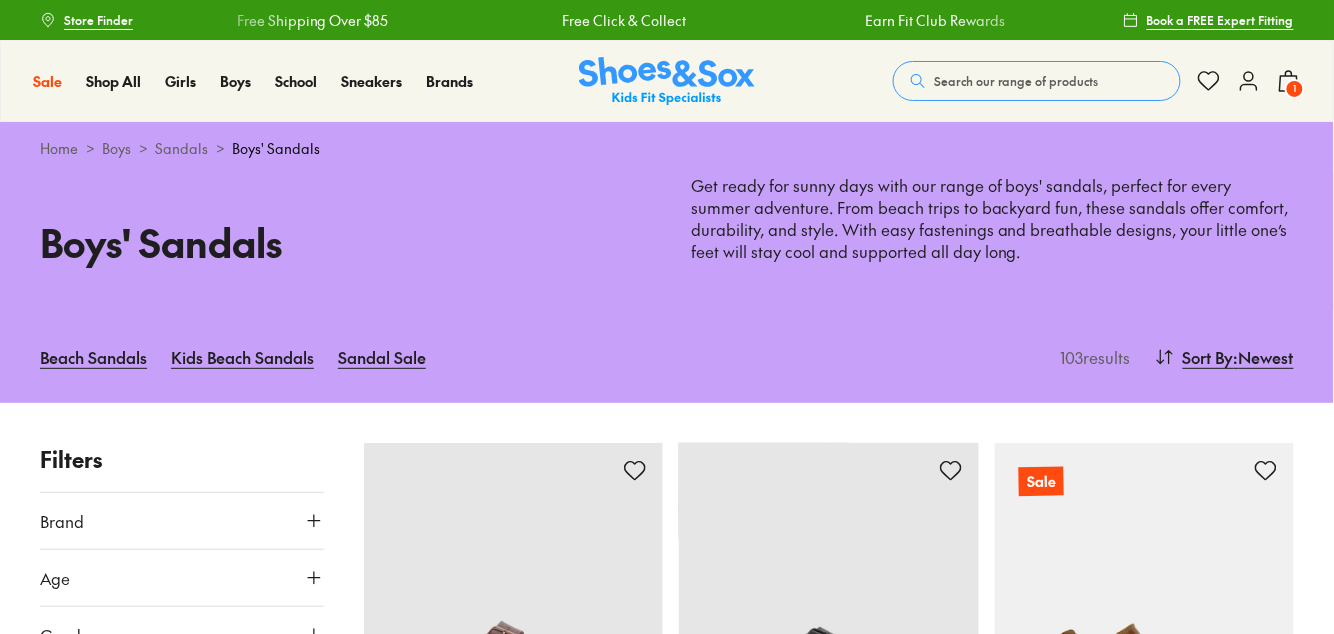 scroll, scrollTop: 483, scrollLeft: 0, axis: vertical 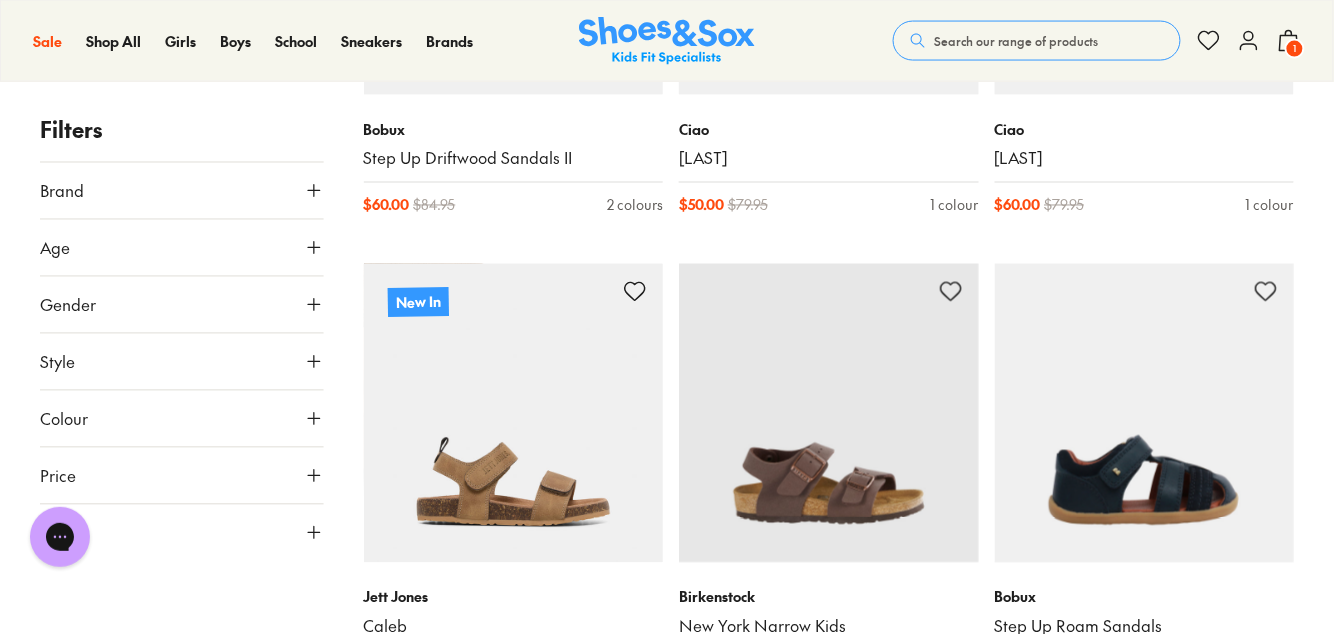type on "***" 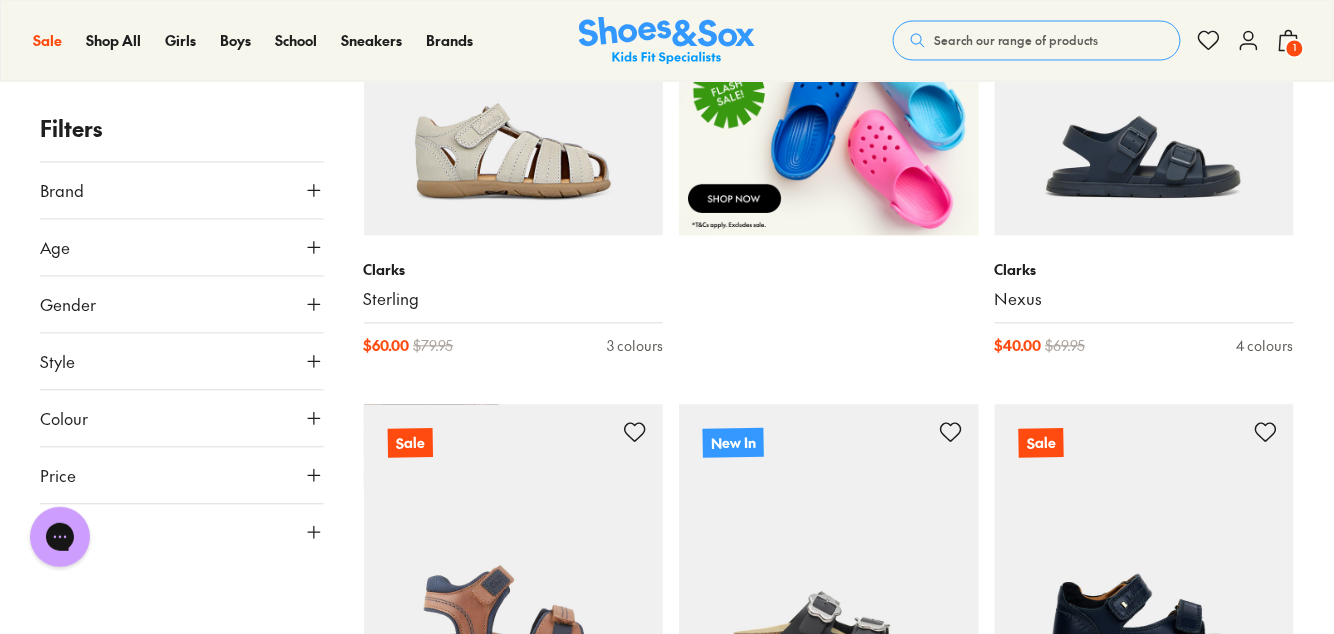 click 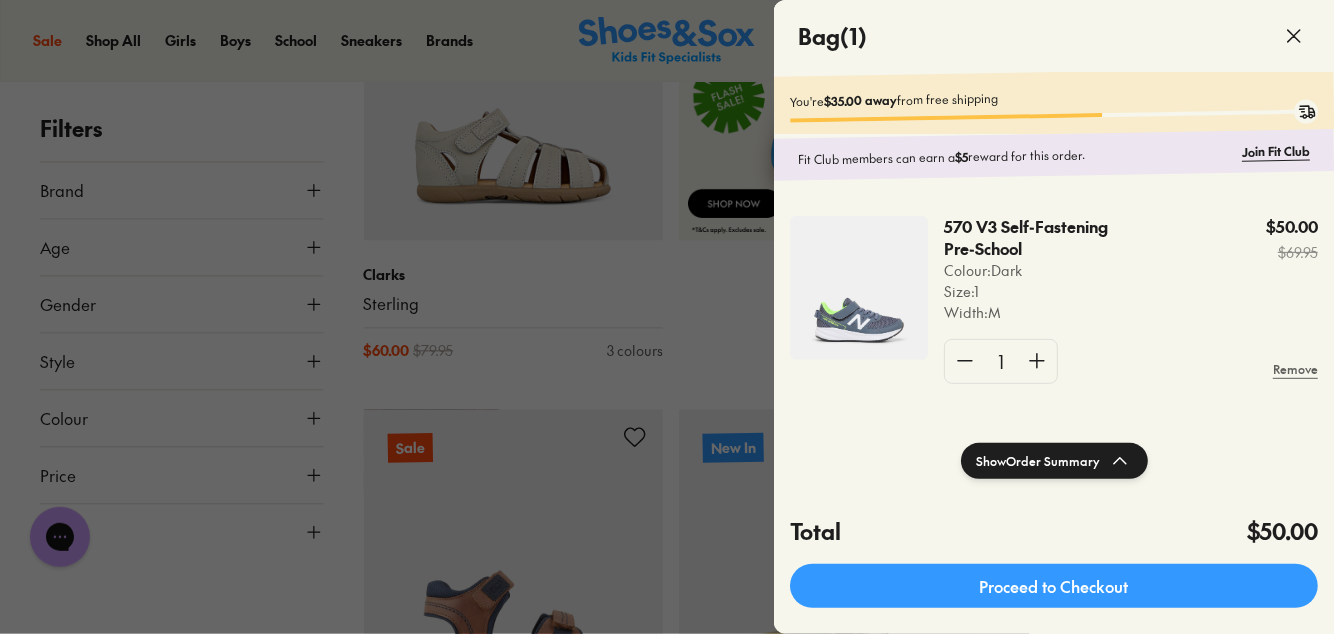 click on "Proceed to Checkout" 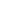 scroll, scrollTop: 0, scrollLeft: 0, axis: both 